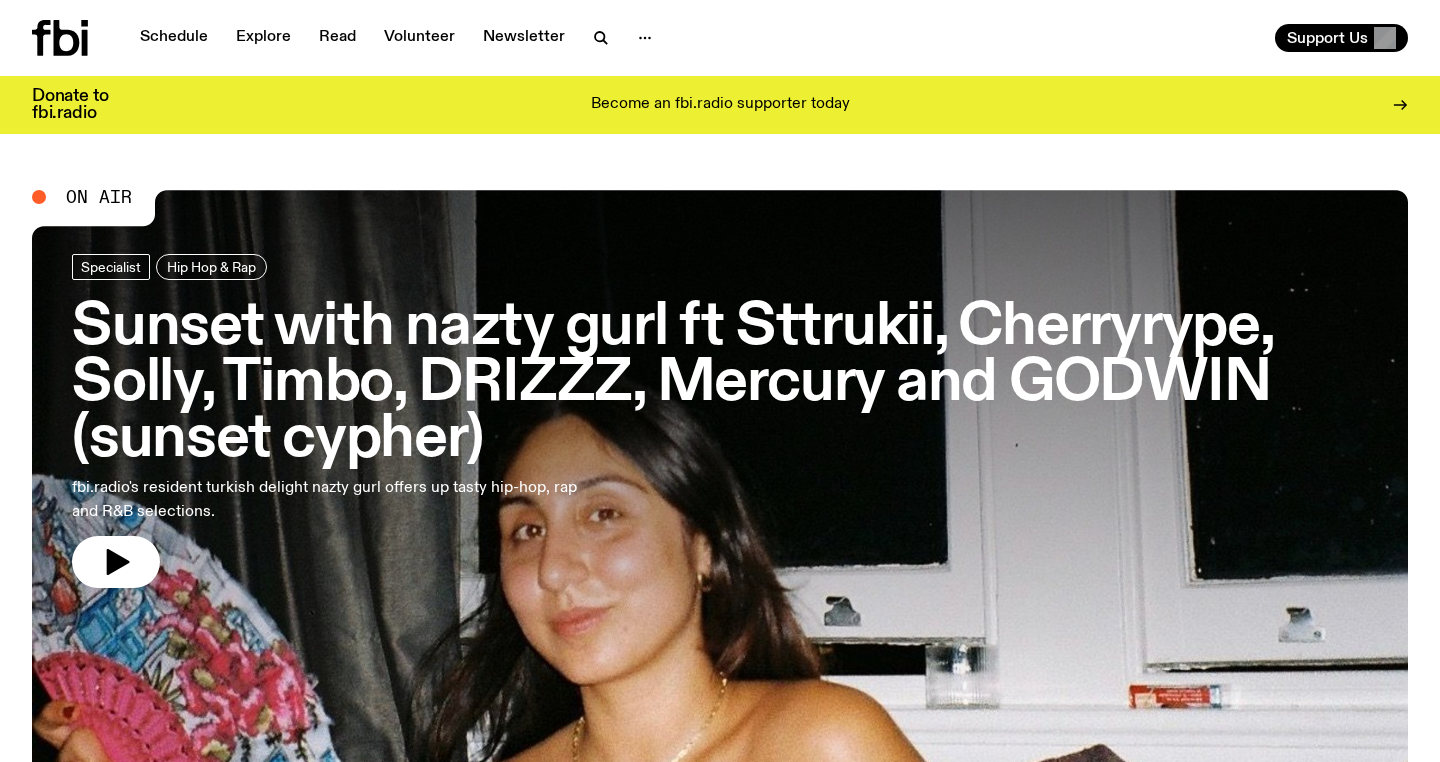 scroll, scrollTop: 0, scrollLeft: 0, axis: both 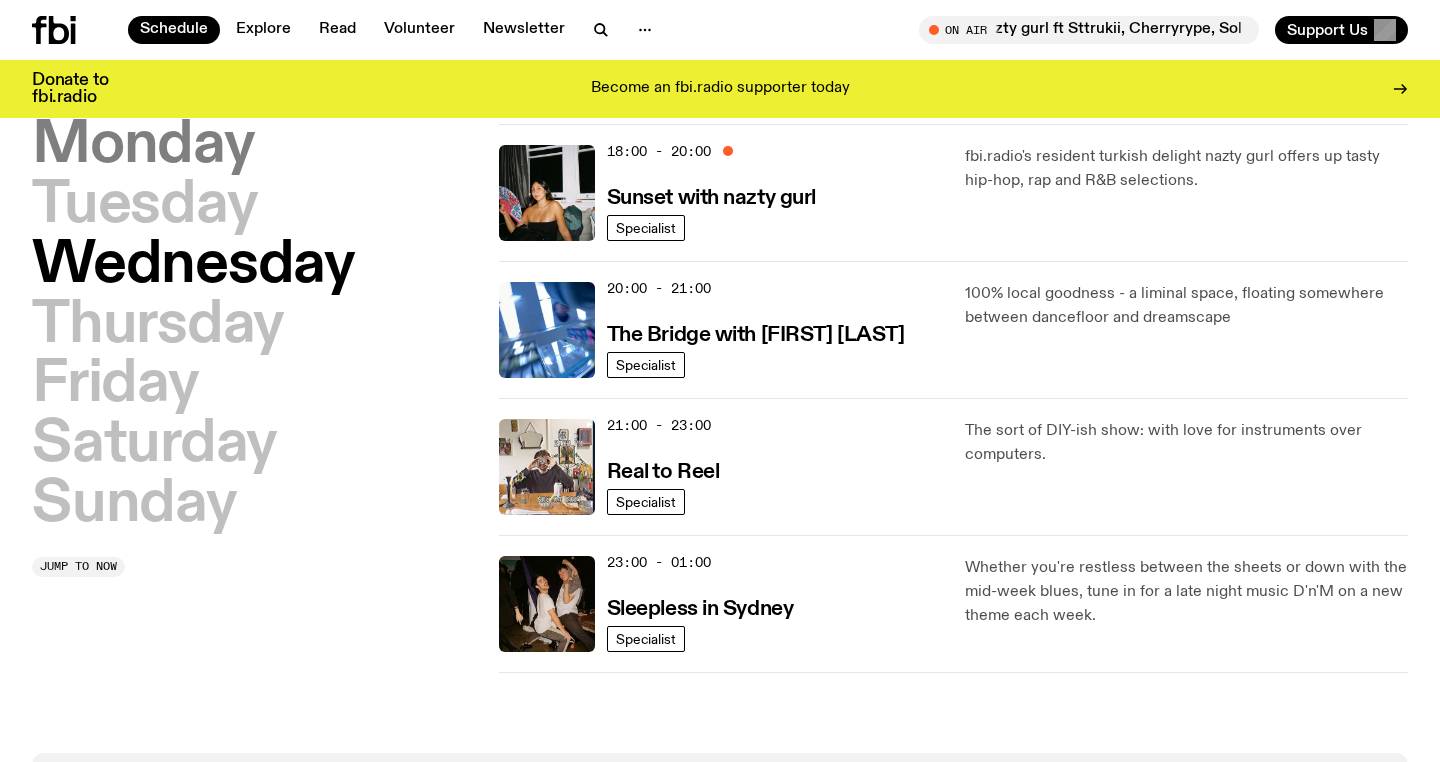 click on "Monday" at bounding box center (143, 146) 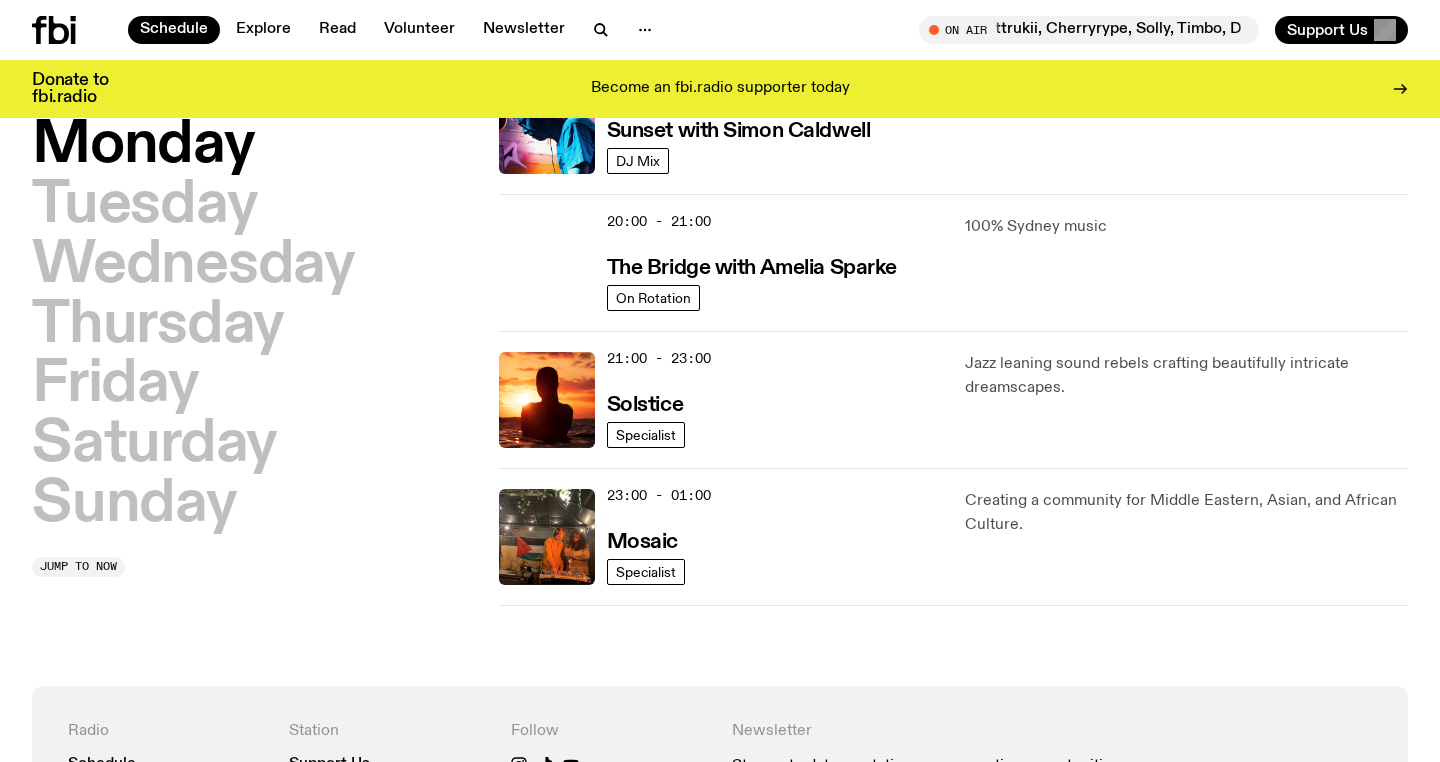 scroll, scrollTop: 800, scrollLeft: 0, axis: vertical 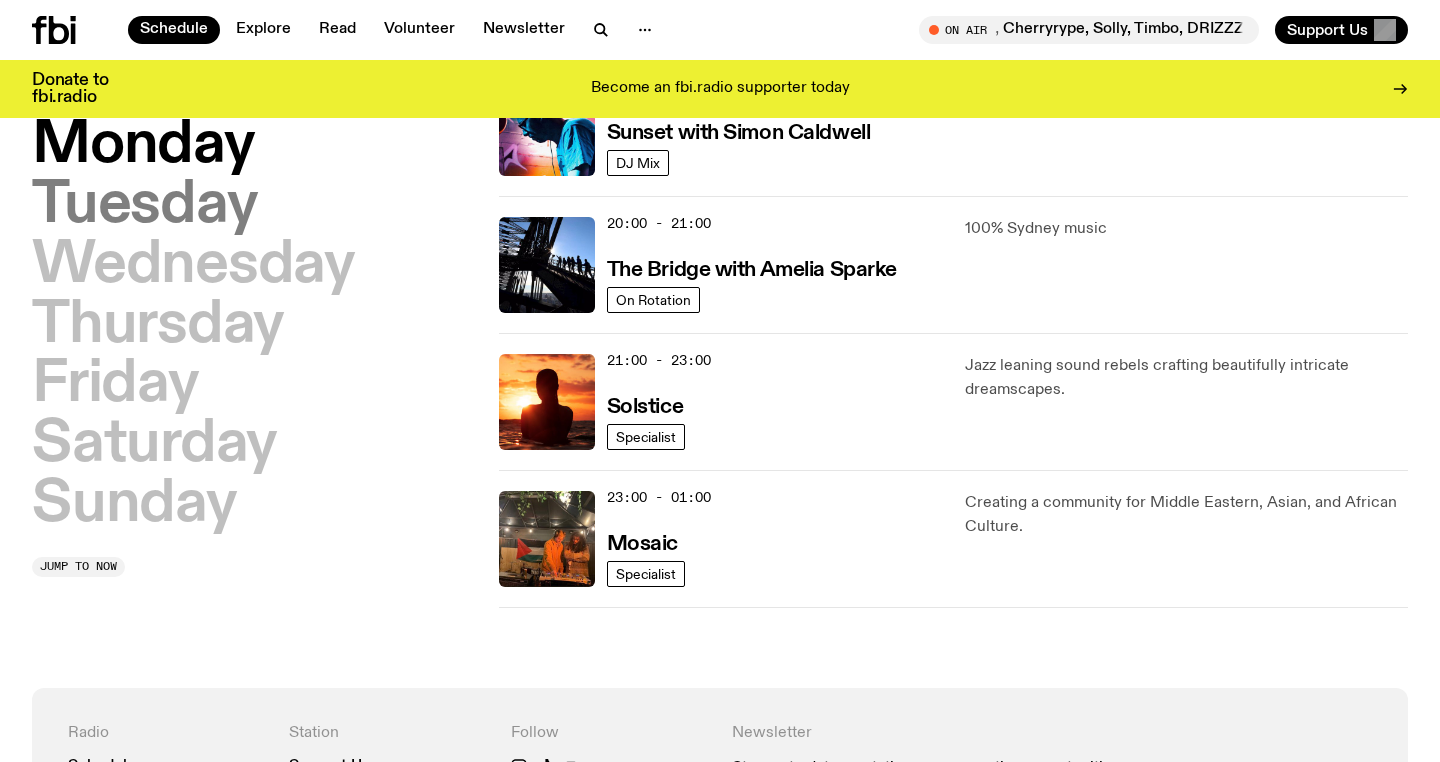 click on "Tuesday" at bounding box center [144, 206] 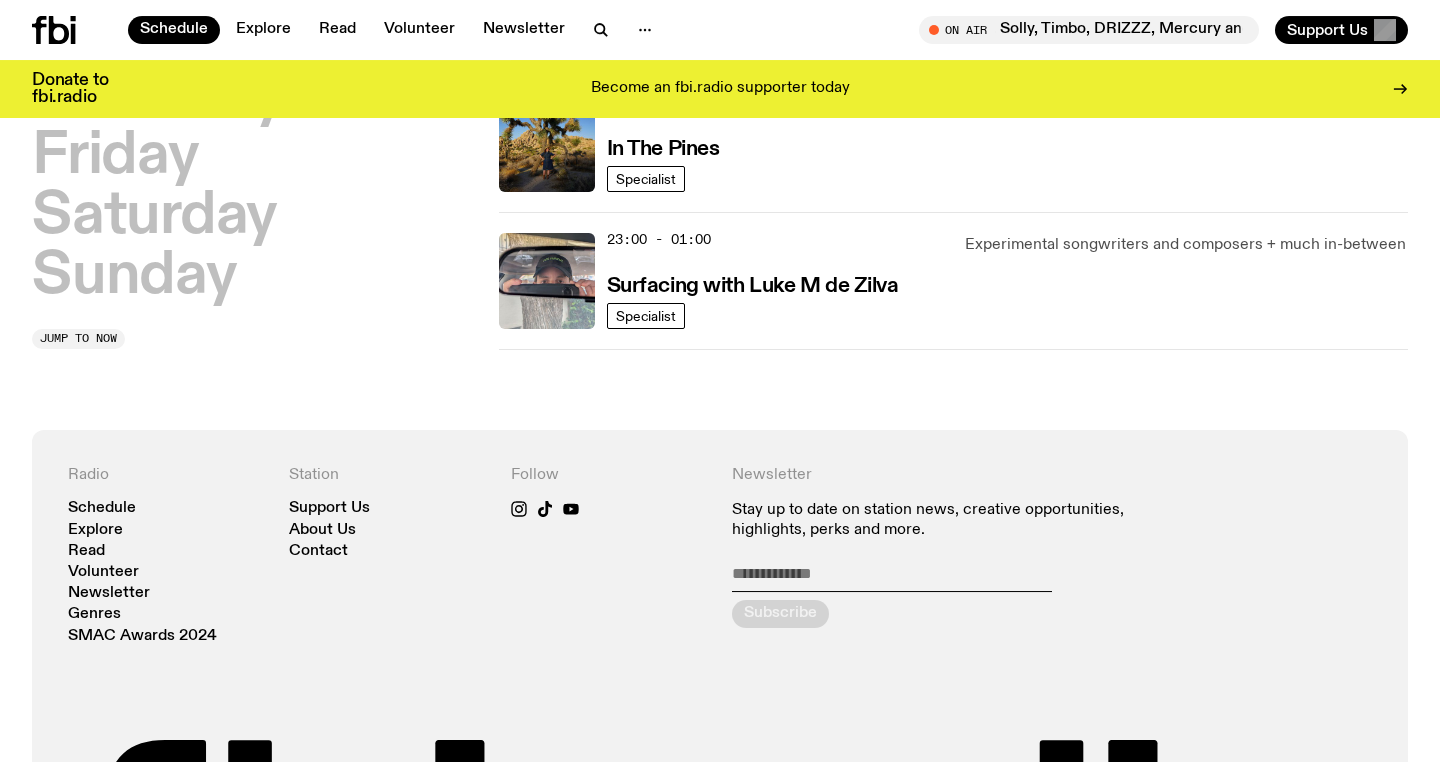 scroll, scrollTop: 847, scrollLeft: 0, axis: vertical 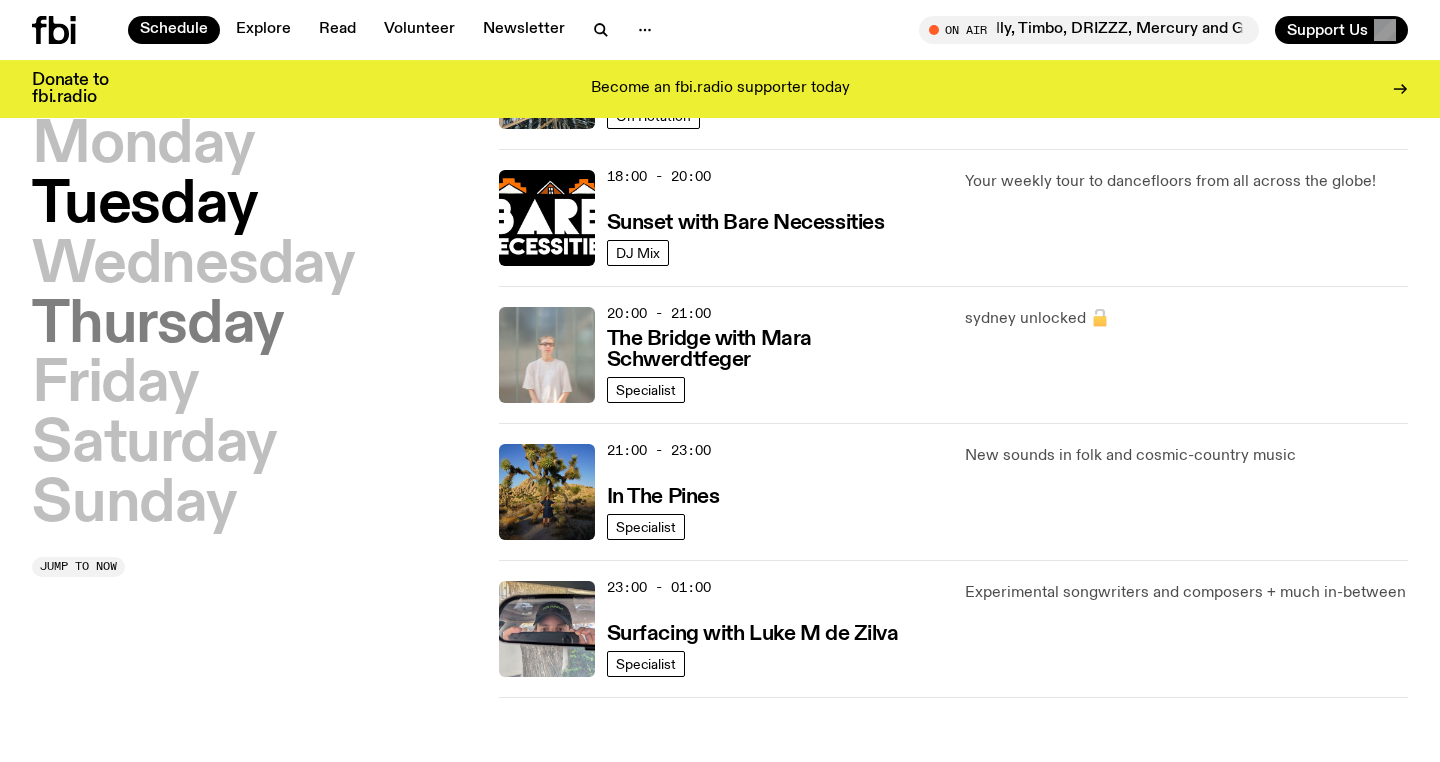click on "Thursday" at bounding box center [158, 326] 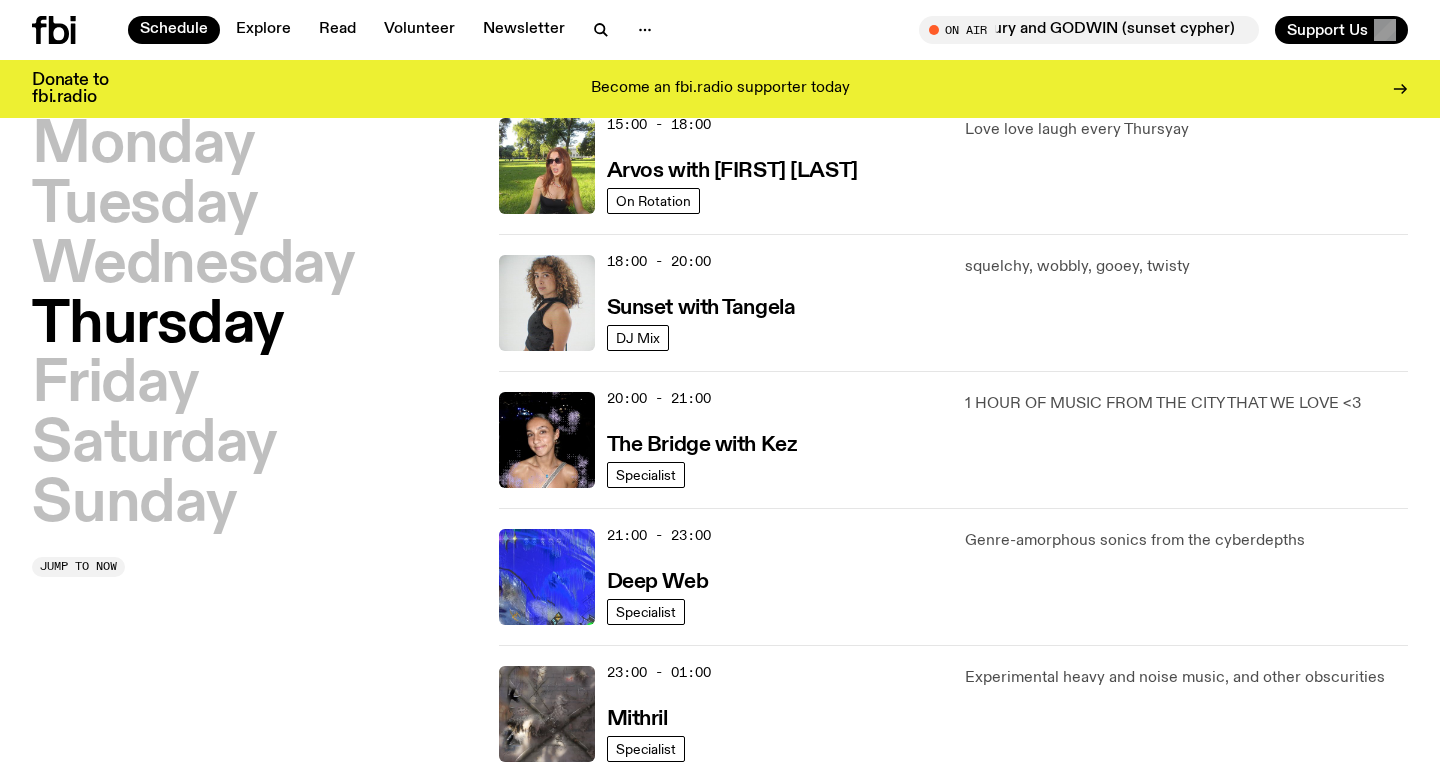 scroll, scrollTop: 815, scrollLeft: 0, axis: vertical 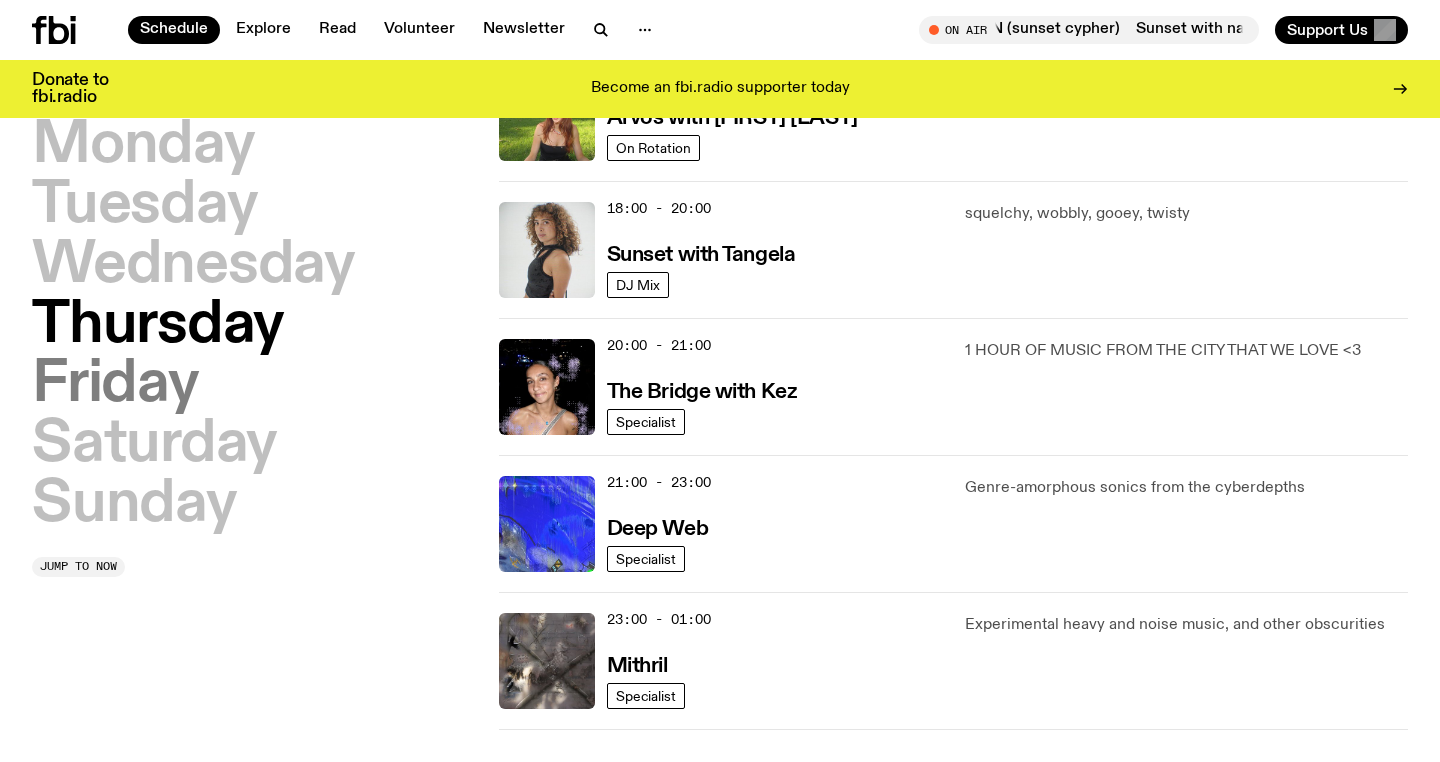 click on "Friday" at bounding box center (115, 385) 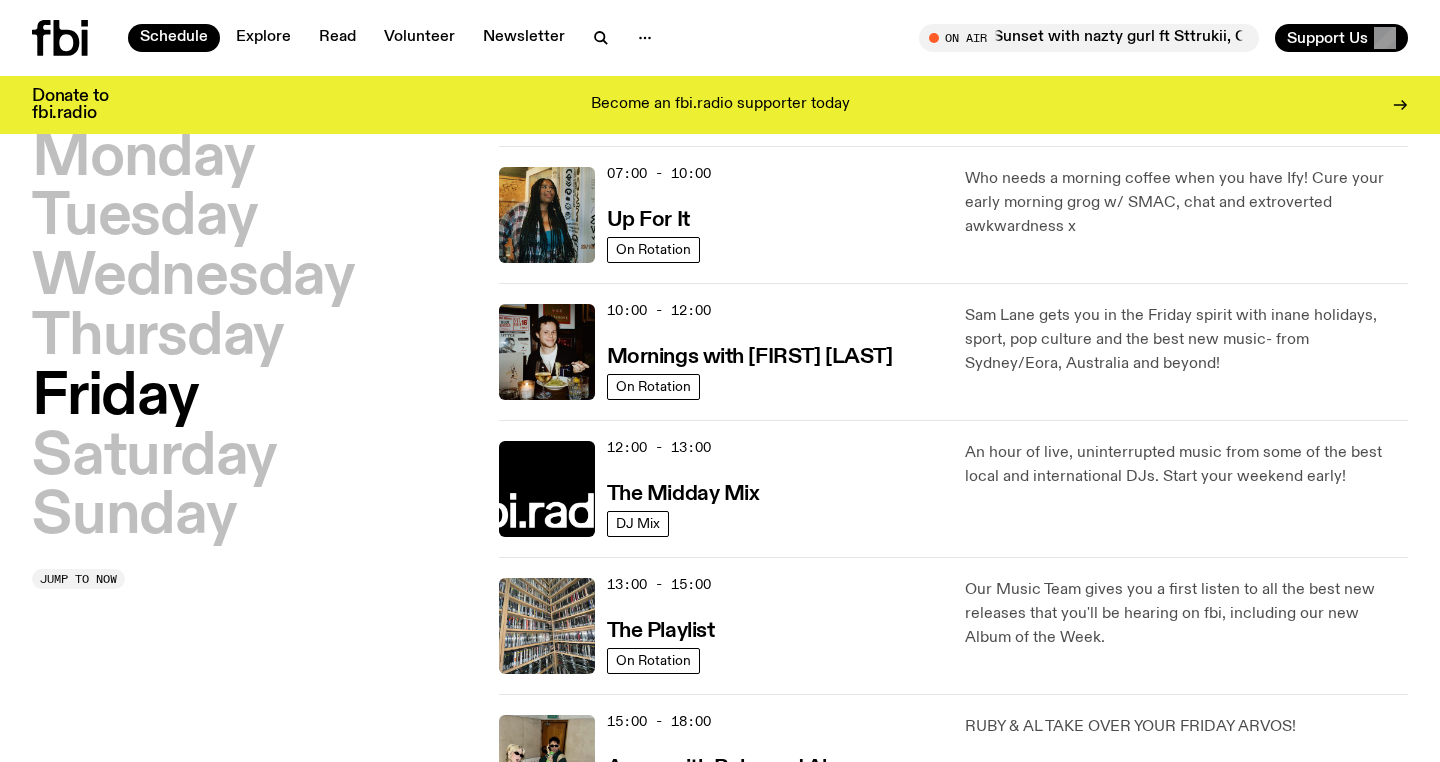 scroll, scrollTop: 0, scrollLeft: 0, axis: both 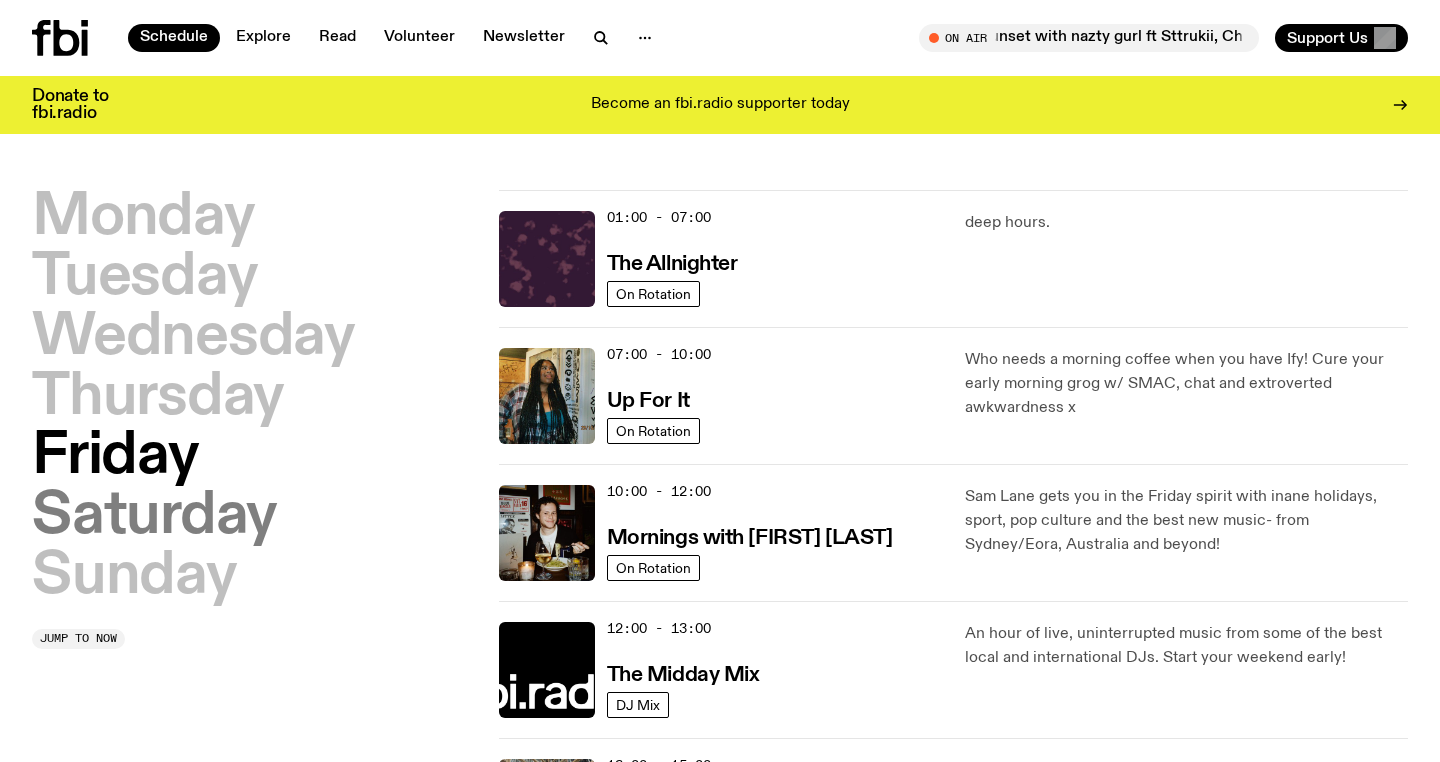 click on "Saturday" at bounding box center (154, 517) 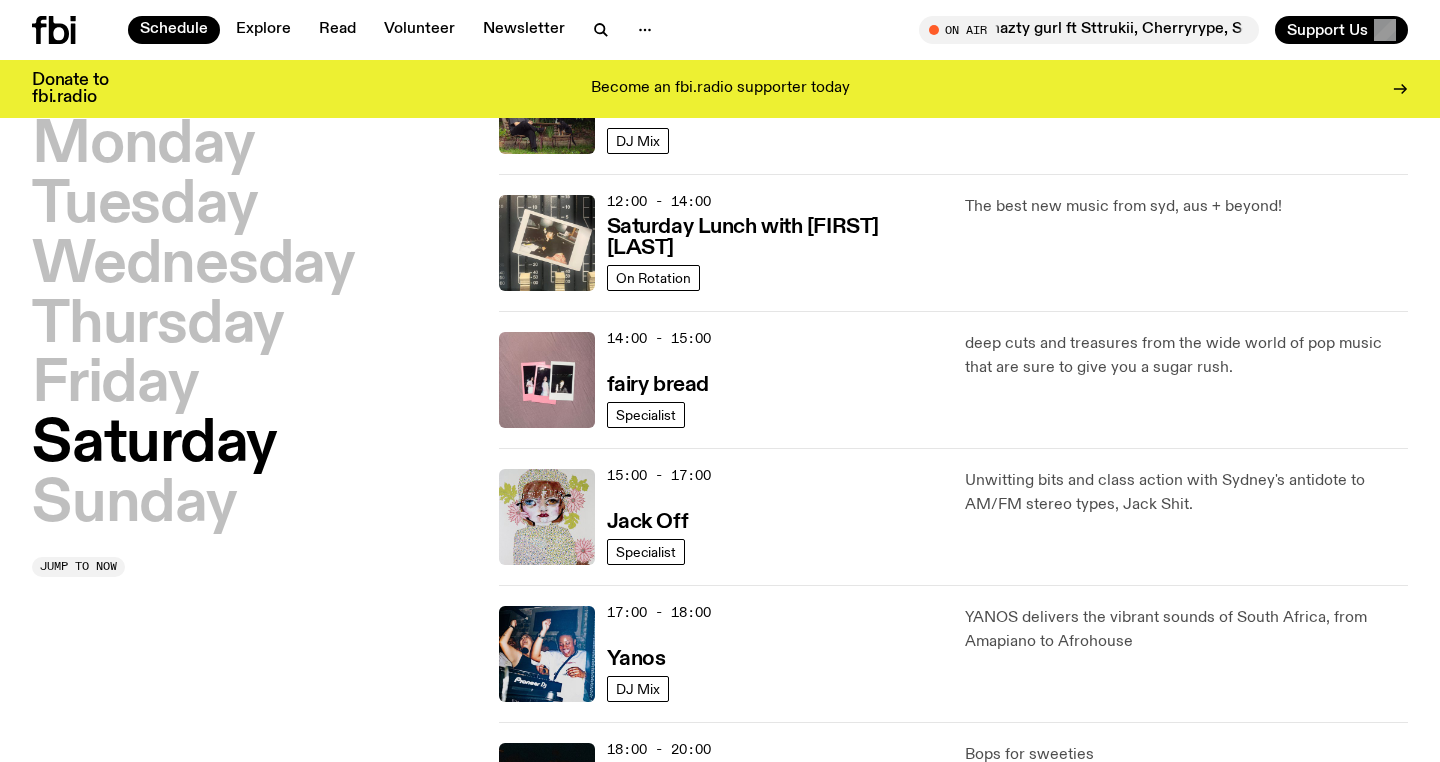 scroll, scrollTop: 684, scrollLeft: 0, axis: vertical 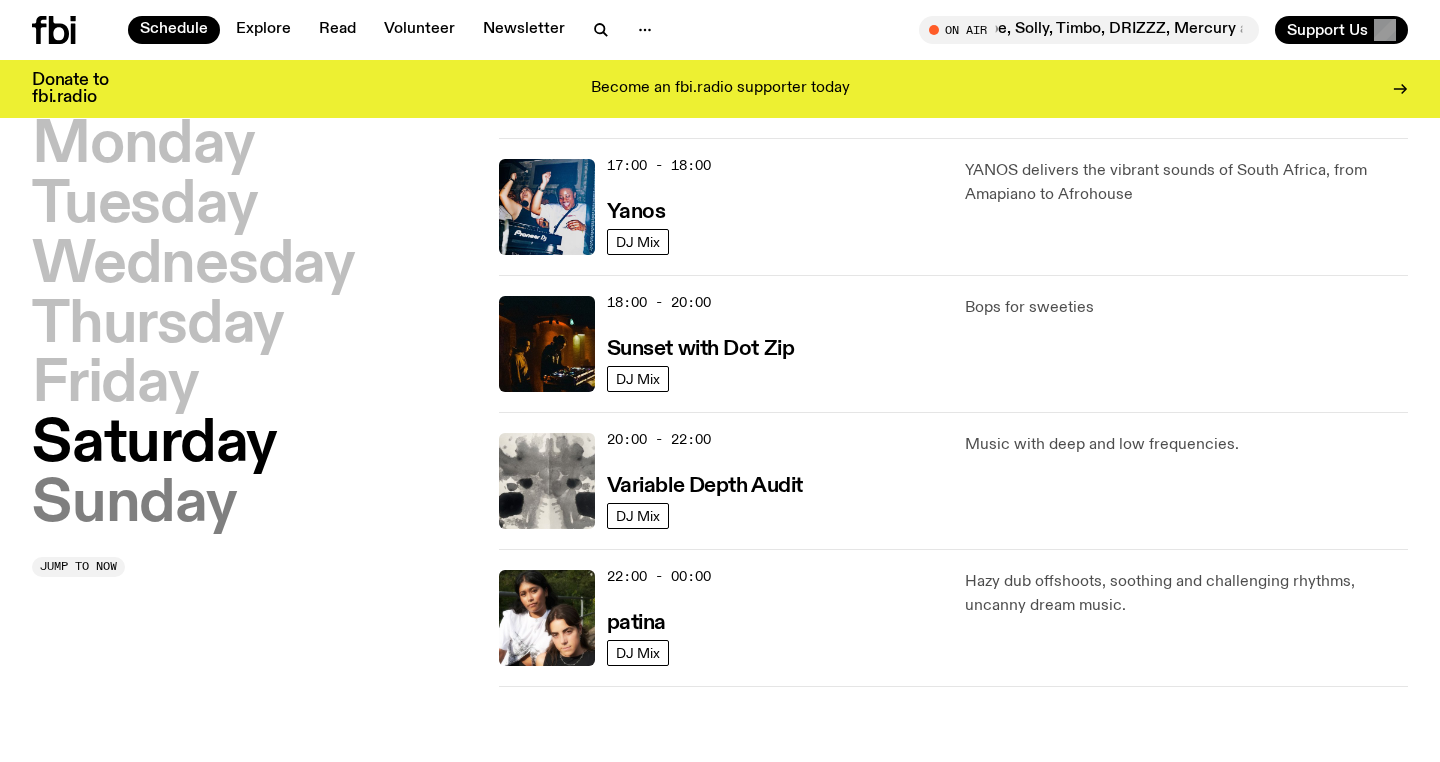 click on "Sunday" at bounding box center (134, 505) 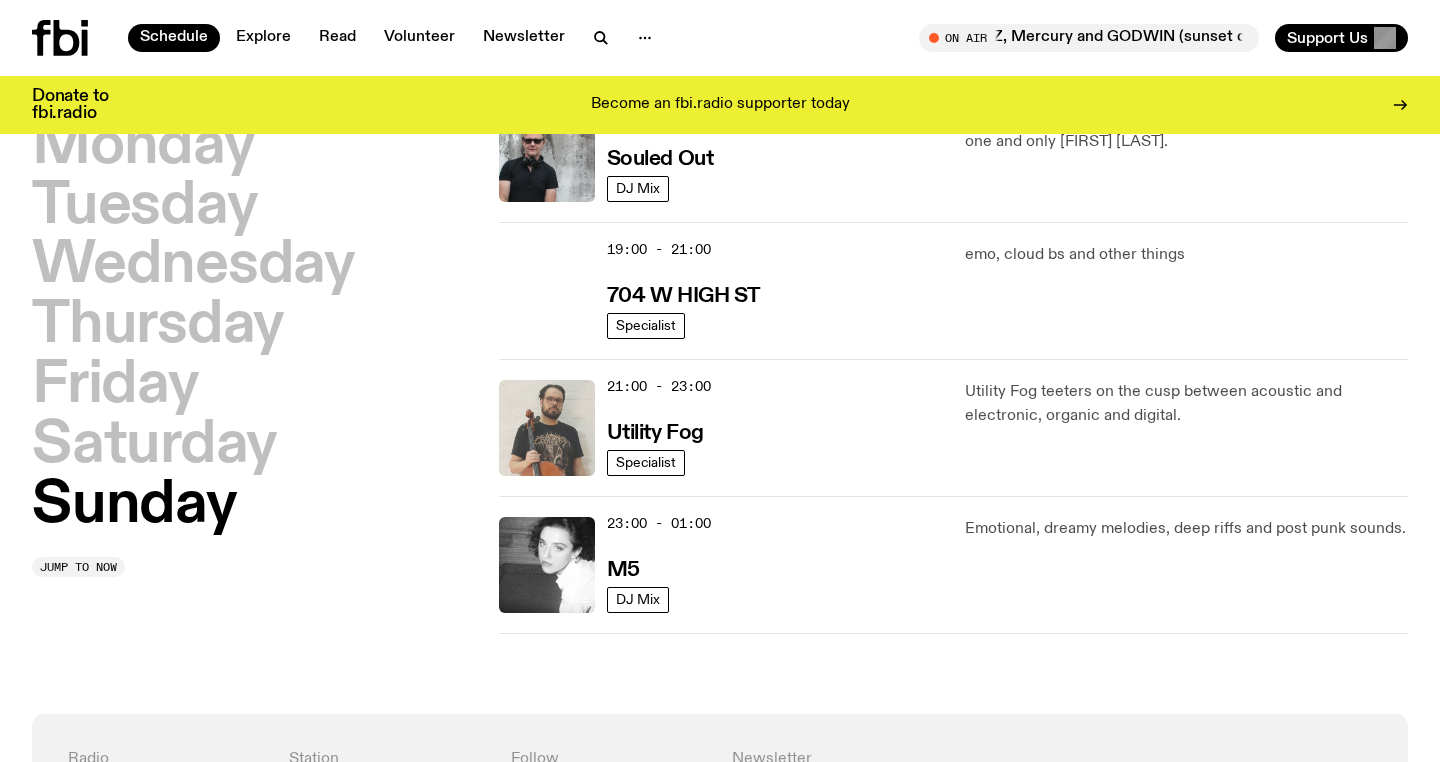 scroll, scrollTop: 0, scrollLeft: 0, axis: both 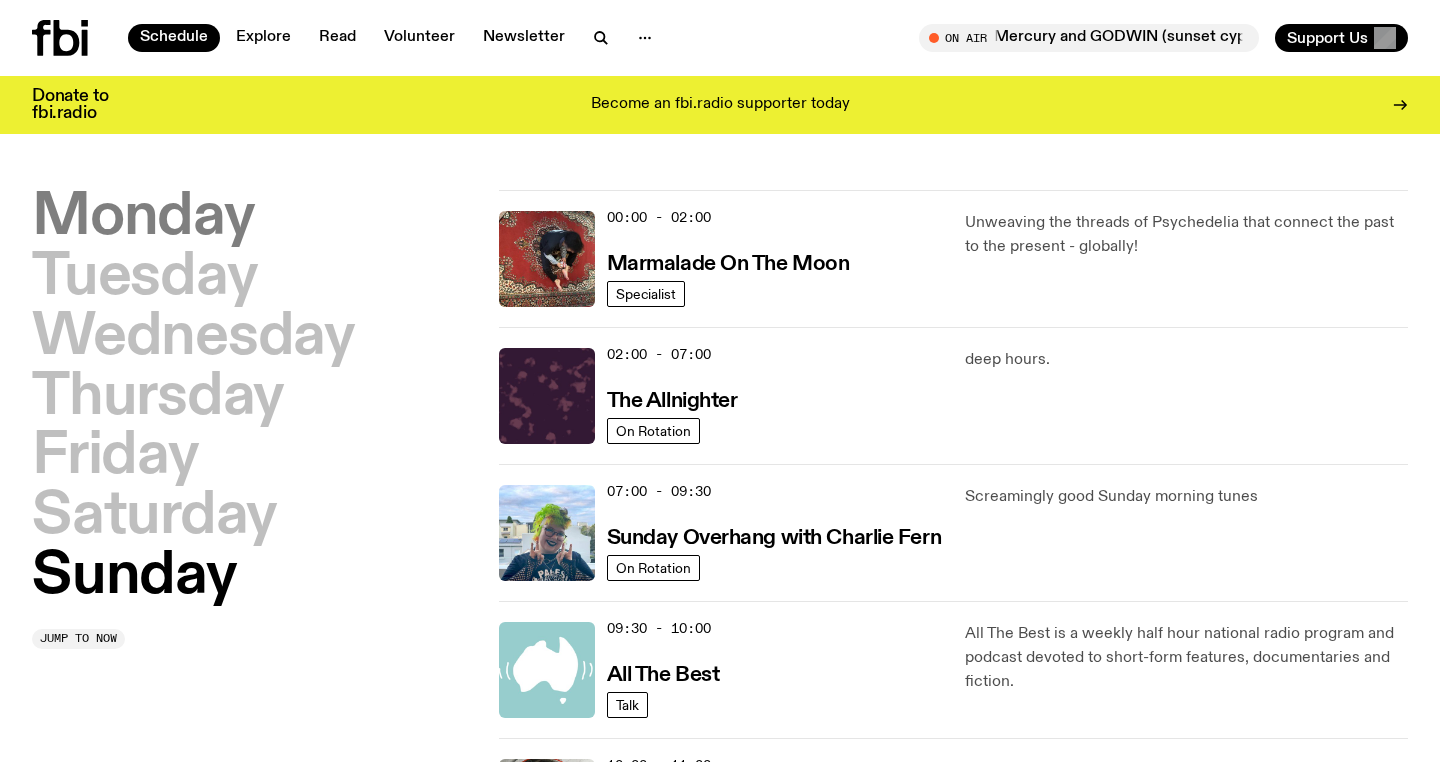 click on "Monday" at bounding box center (143, 218) 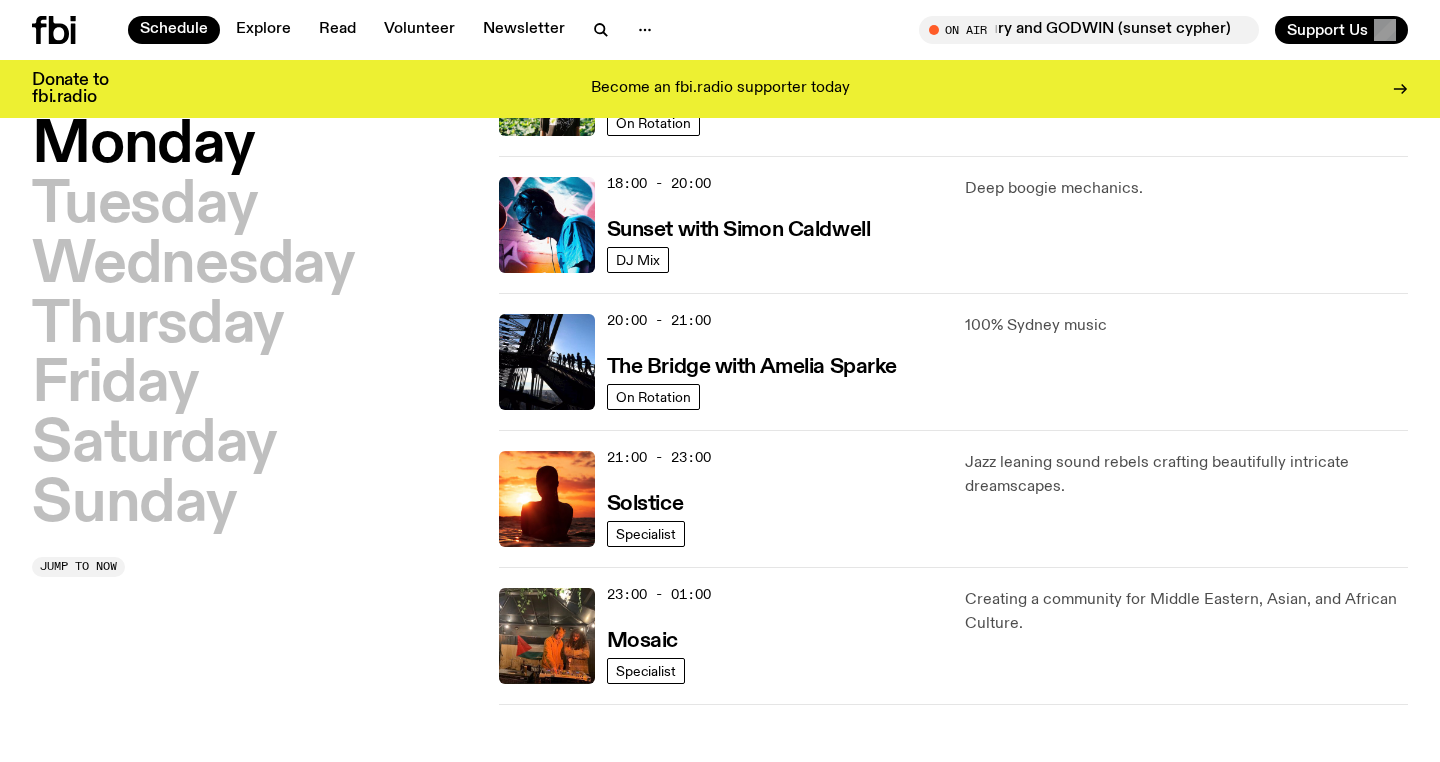 scroll, scrollTop: 853, scrollLeft: 0, axis: vertical 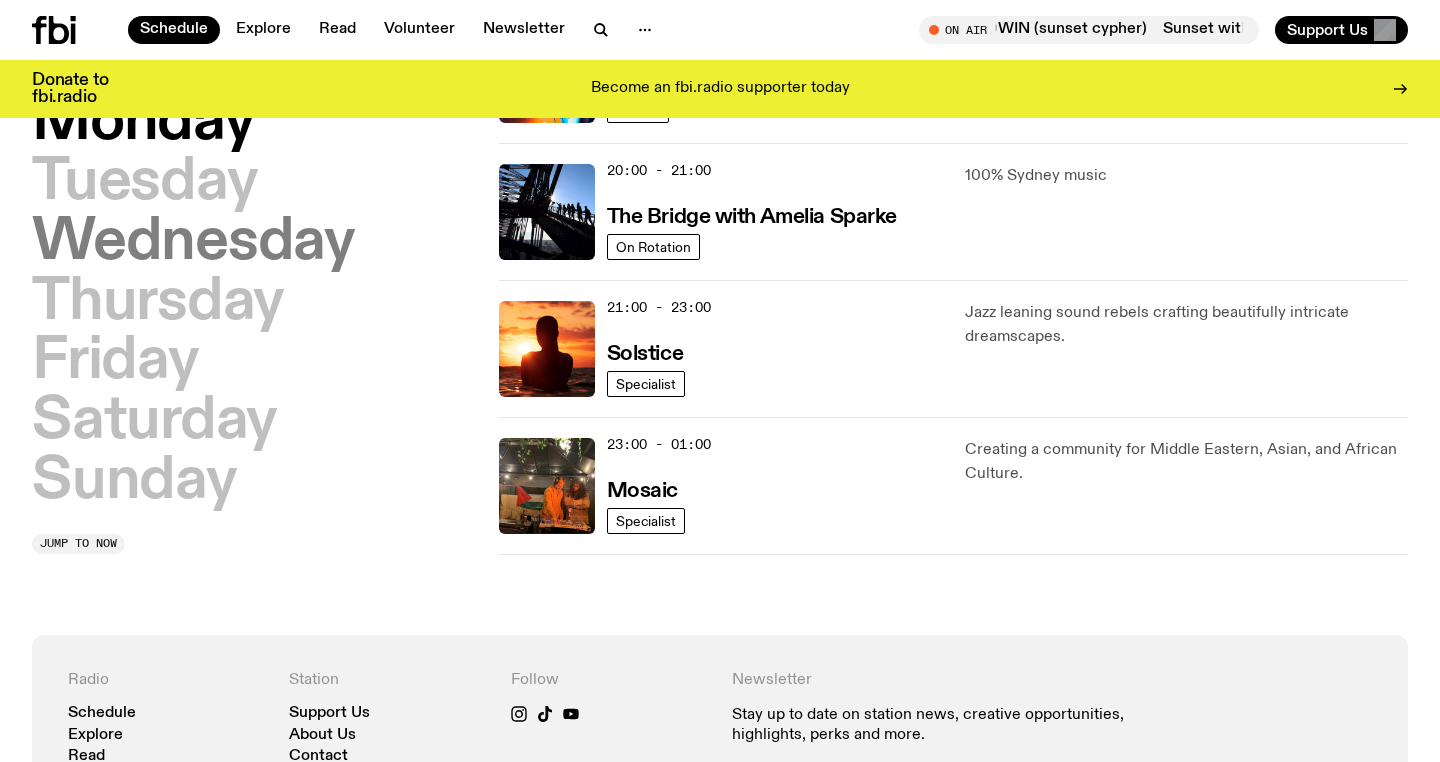 click on "Wednesday" at bounding box center [193, 243] 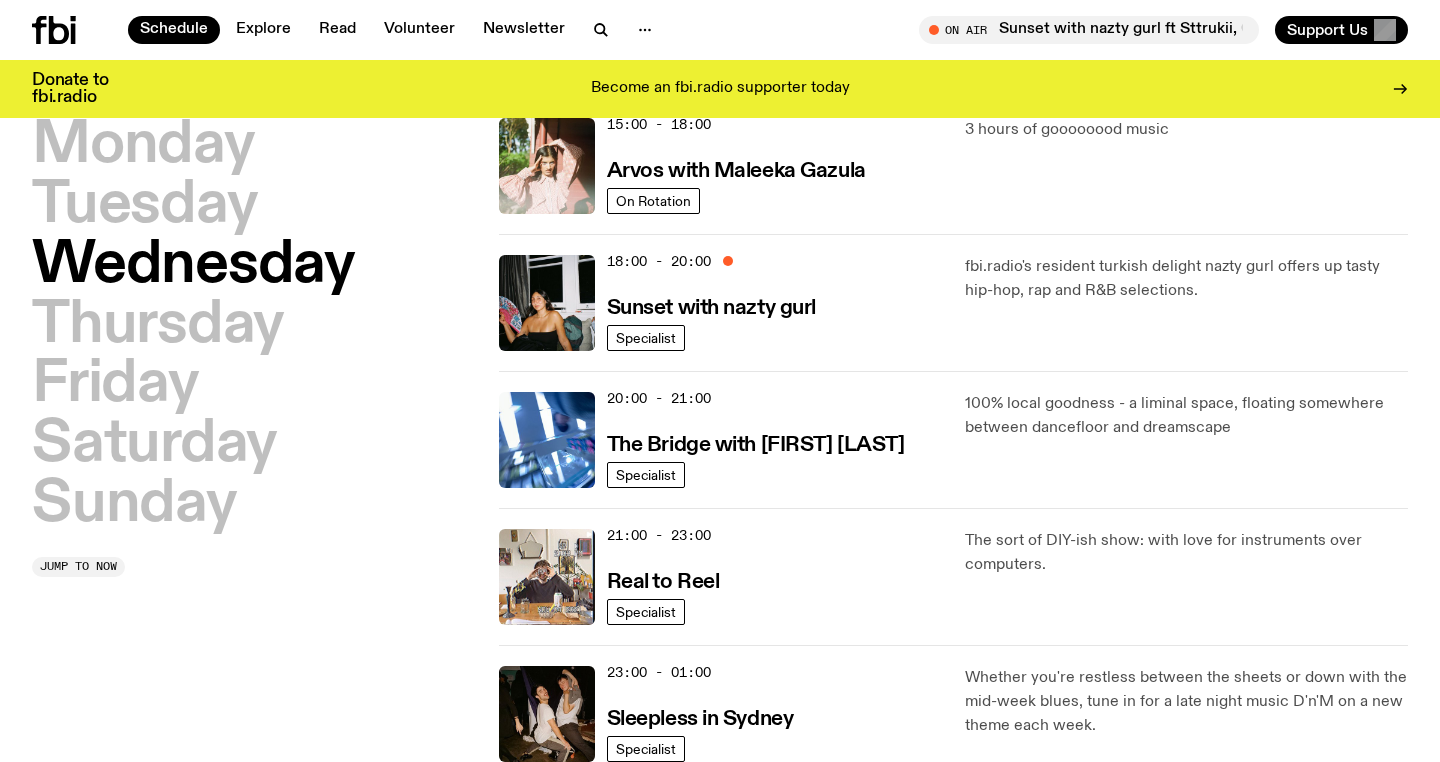 scroll, scrollTop: 807, scrollLeft: 0, axis: vertical 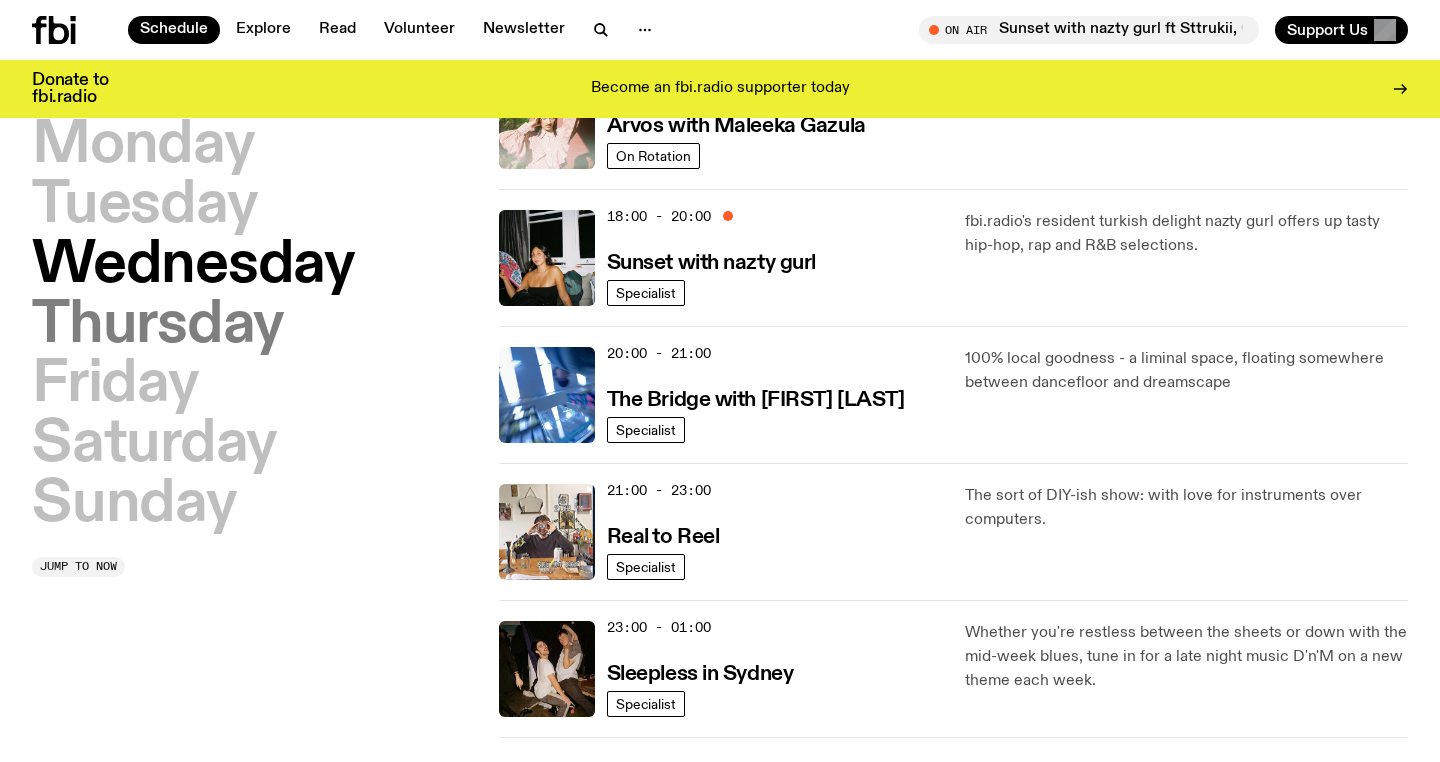 click on "Thursday" at bounding box center (158, 326) 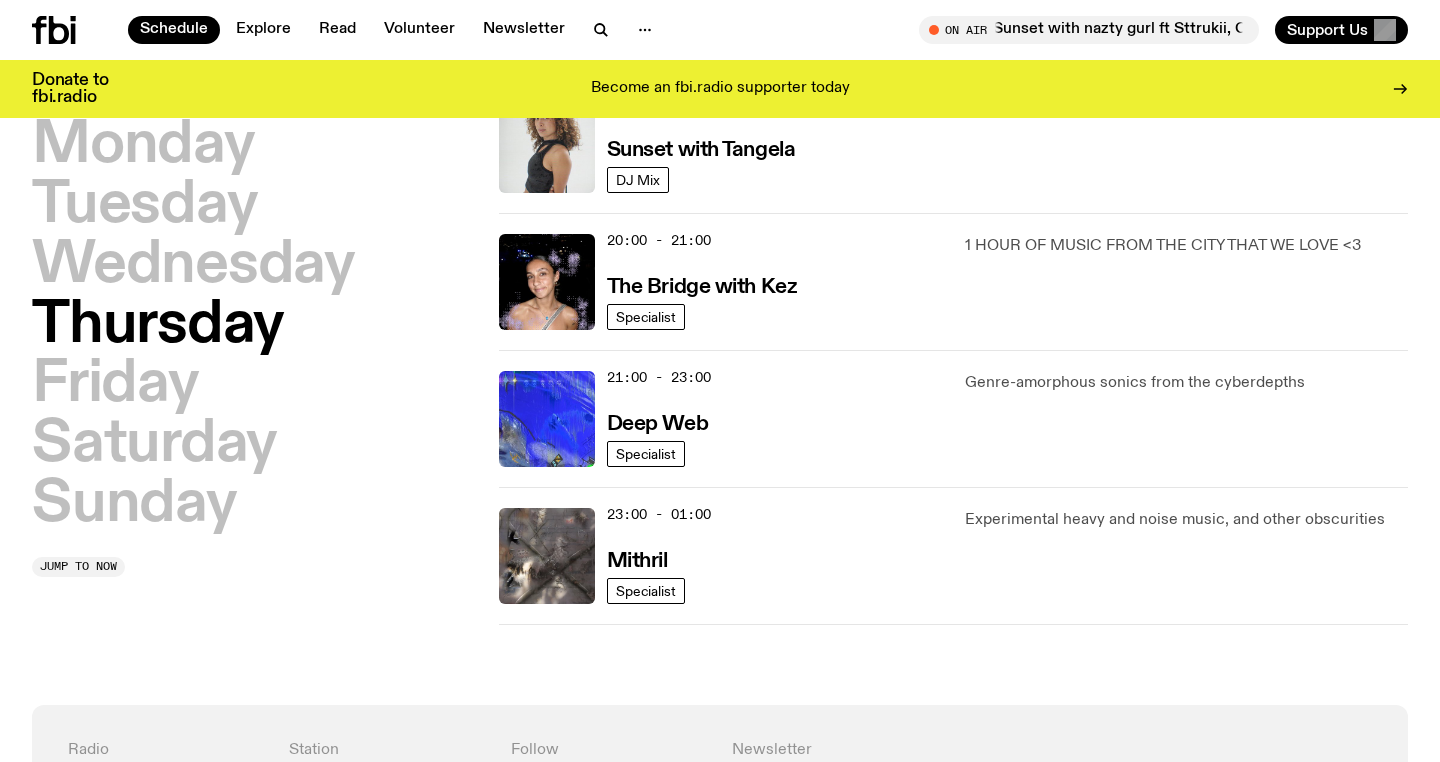 scroll, scrollTop: 921, scrollLeft: 0, axis: vertical 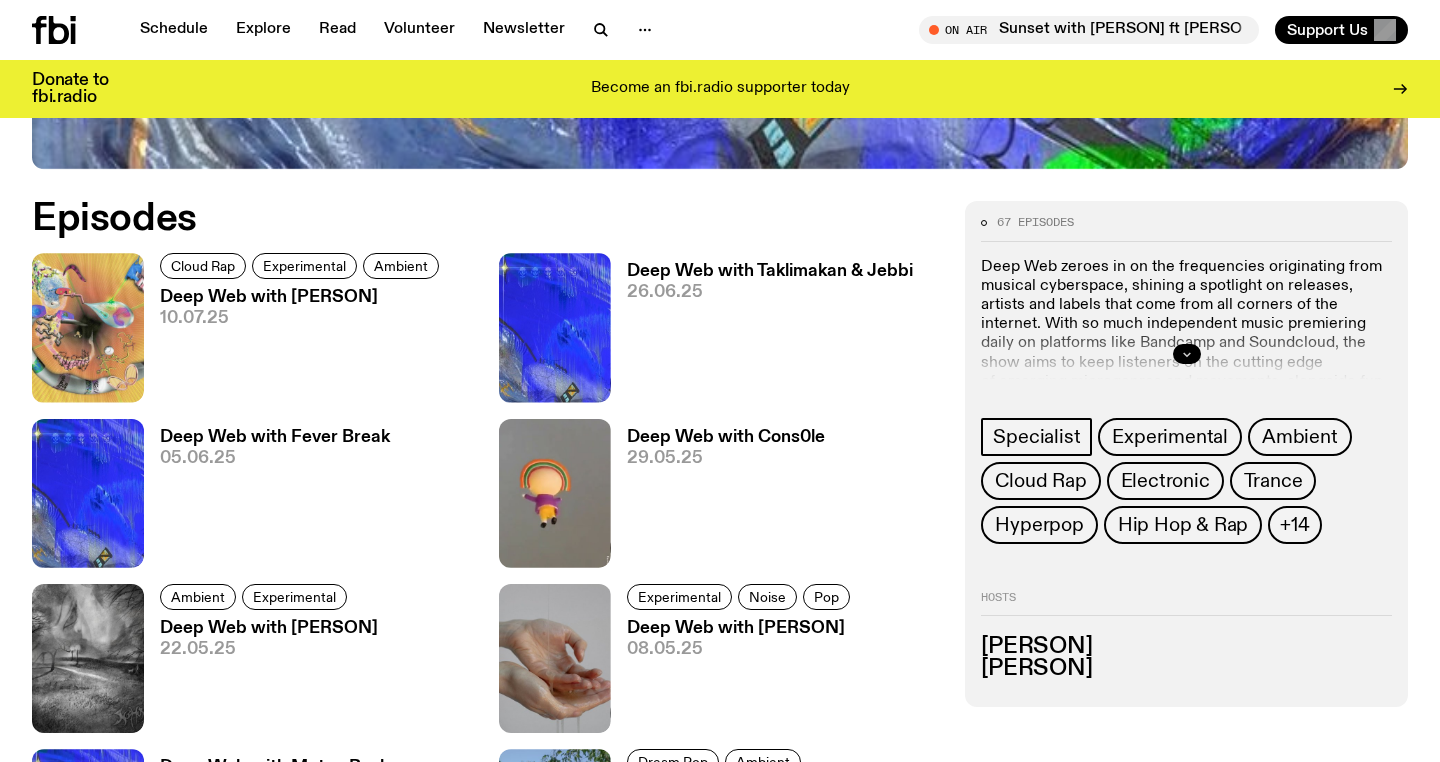 click 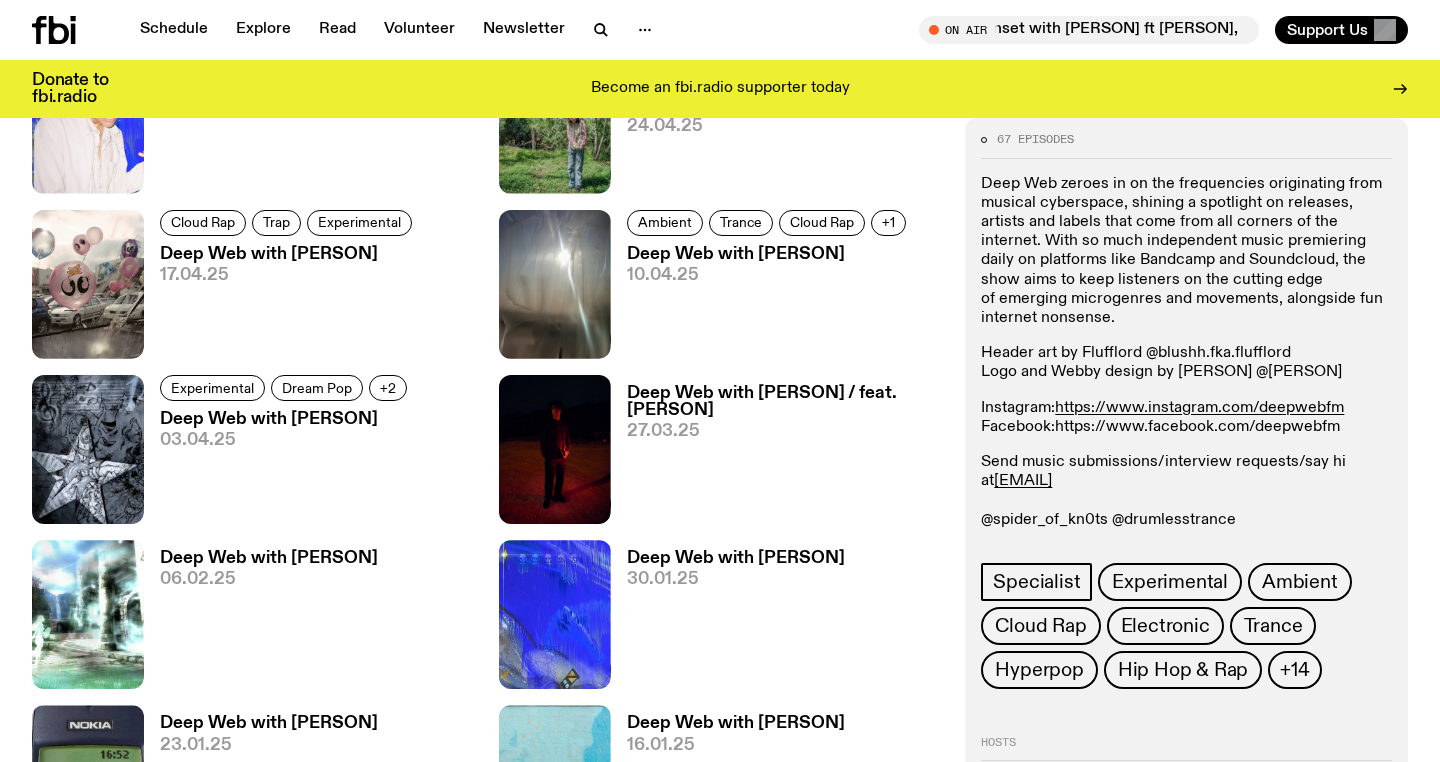 scroll, scrollTop: 1593, scrollLeft: 0, axis: vertical 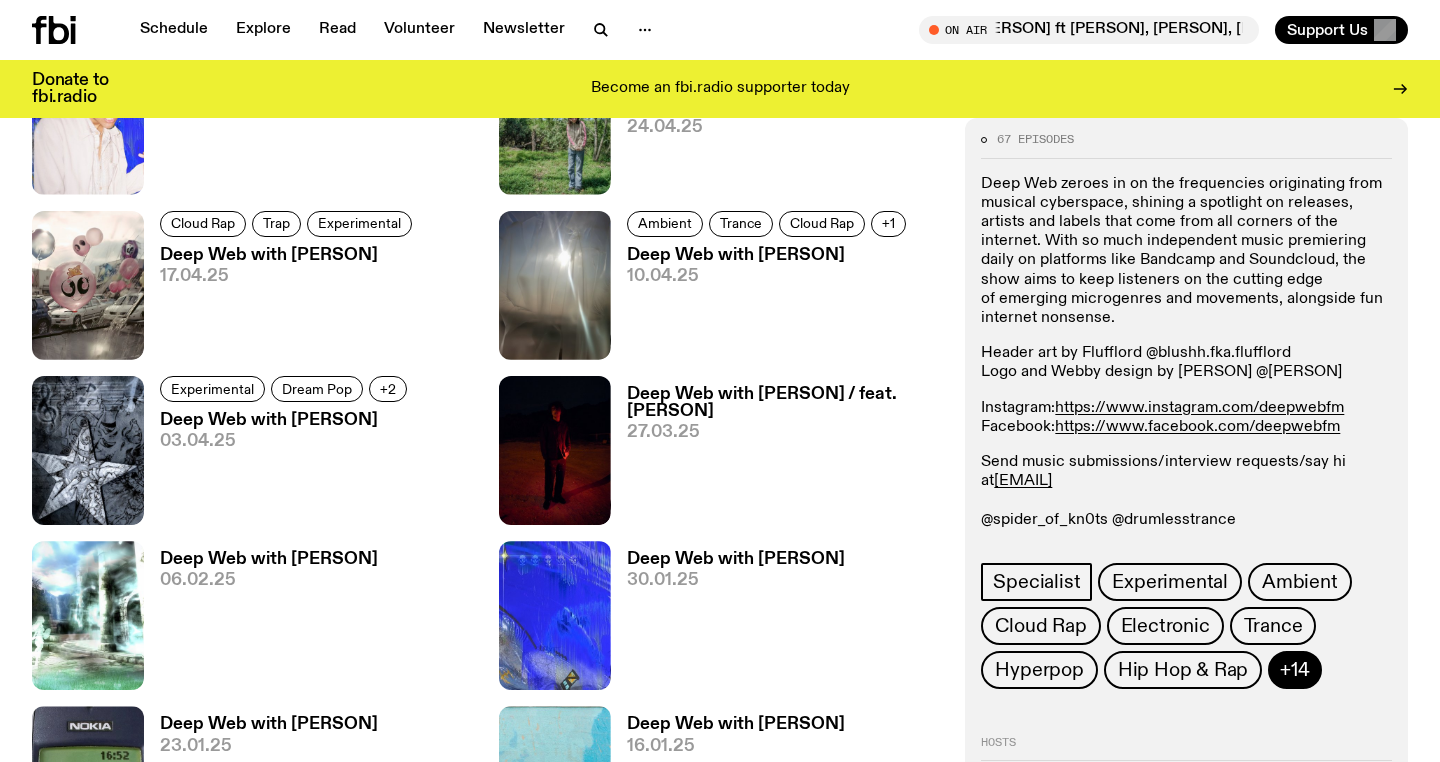 click on "+14" 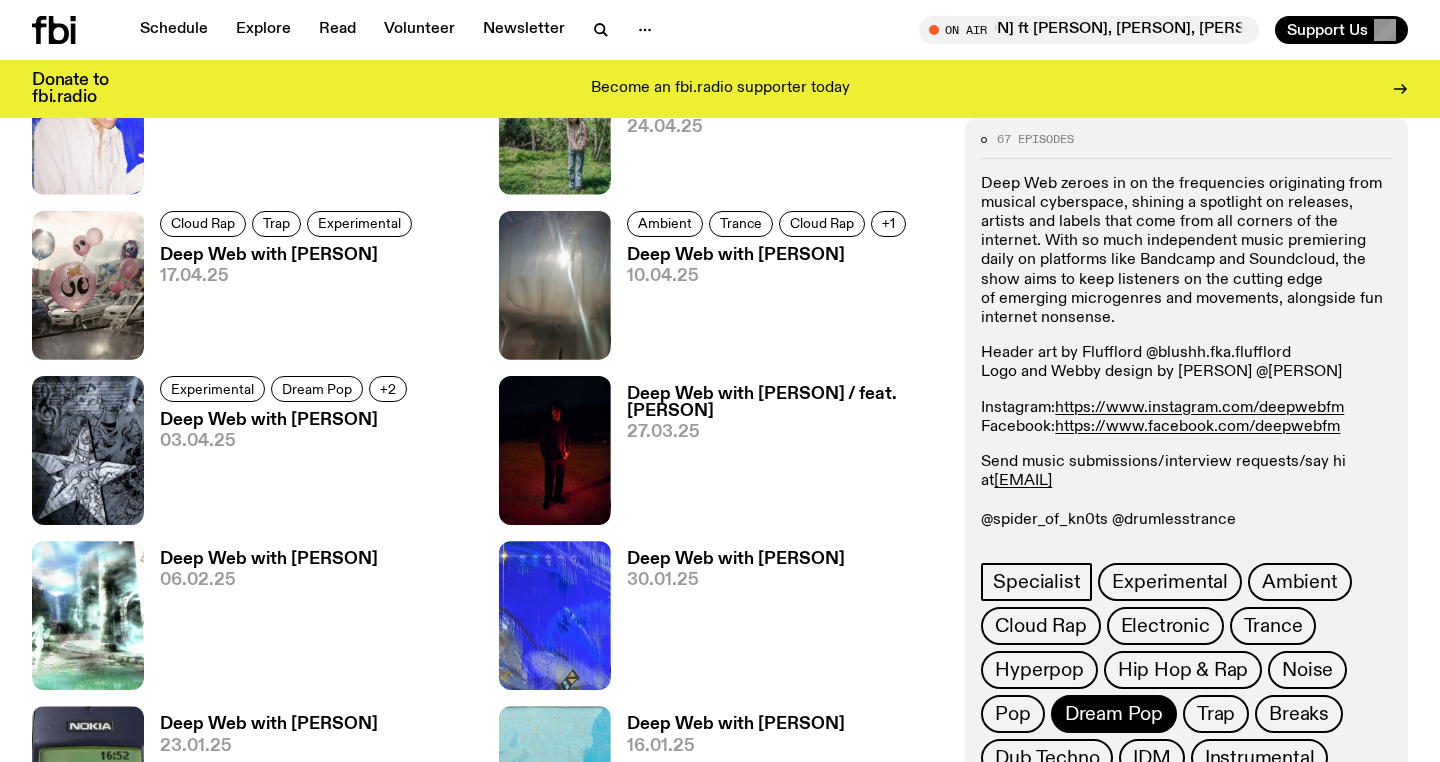 scroll, scrollTop: 1851, scrollLeft: 0, axis: vertical 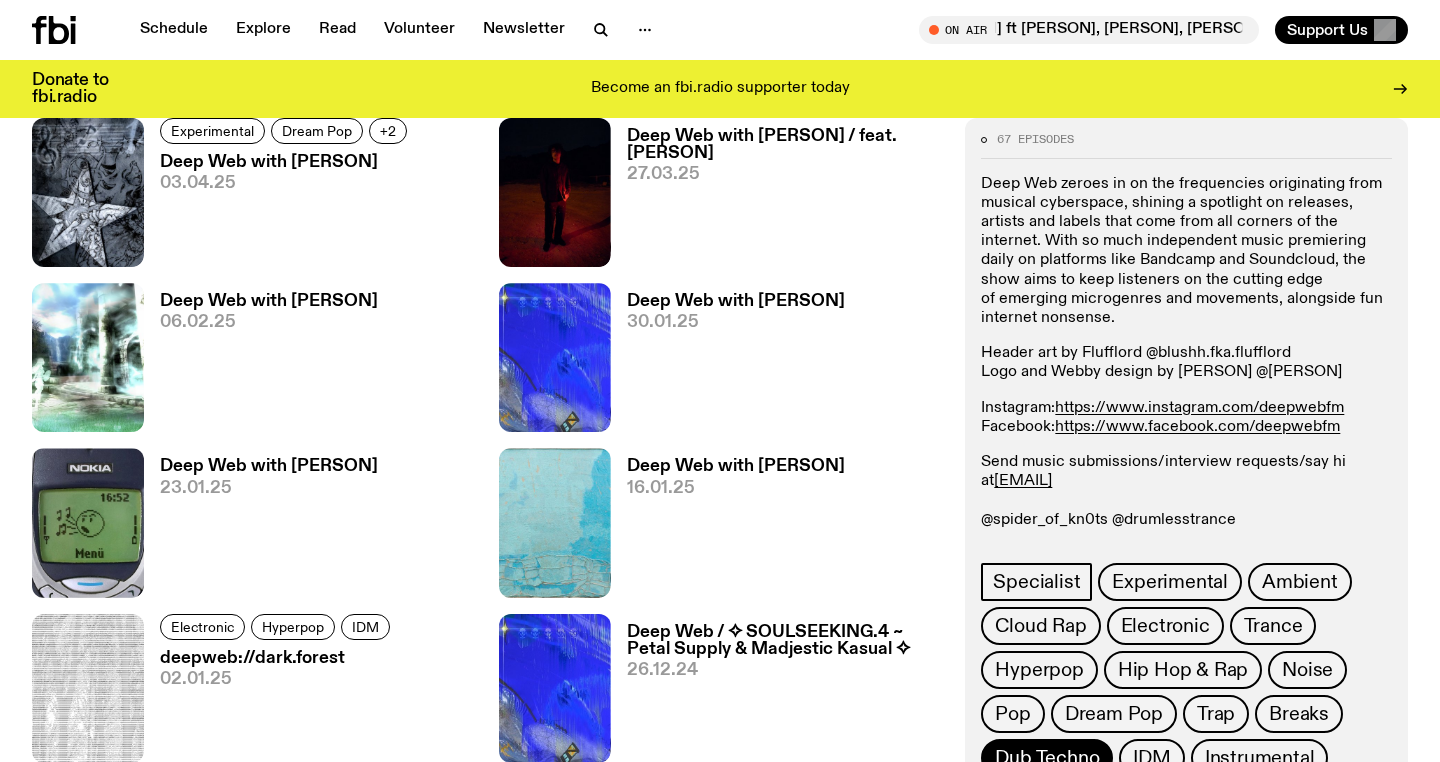 click on "Dub Techno" at bounding box center [1047, 758] 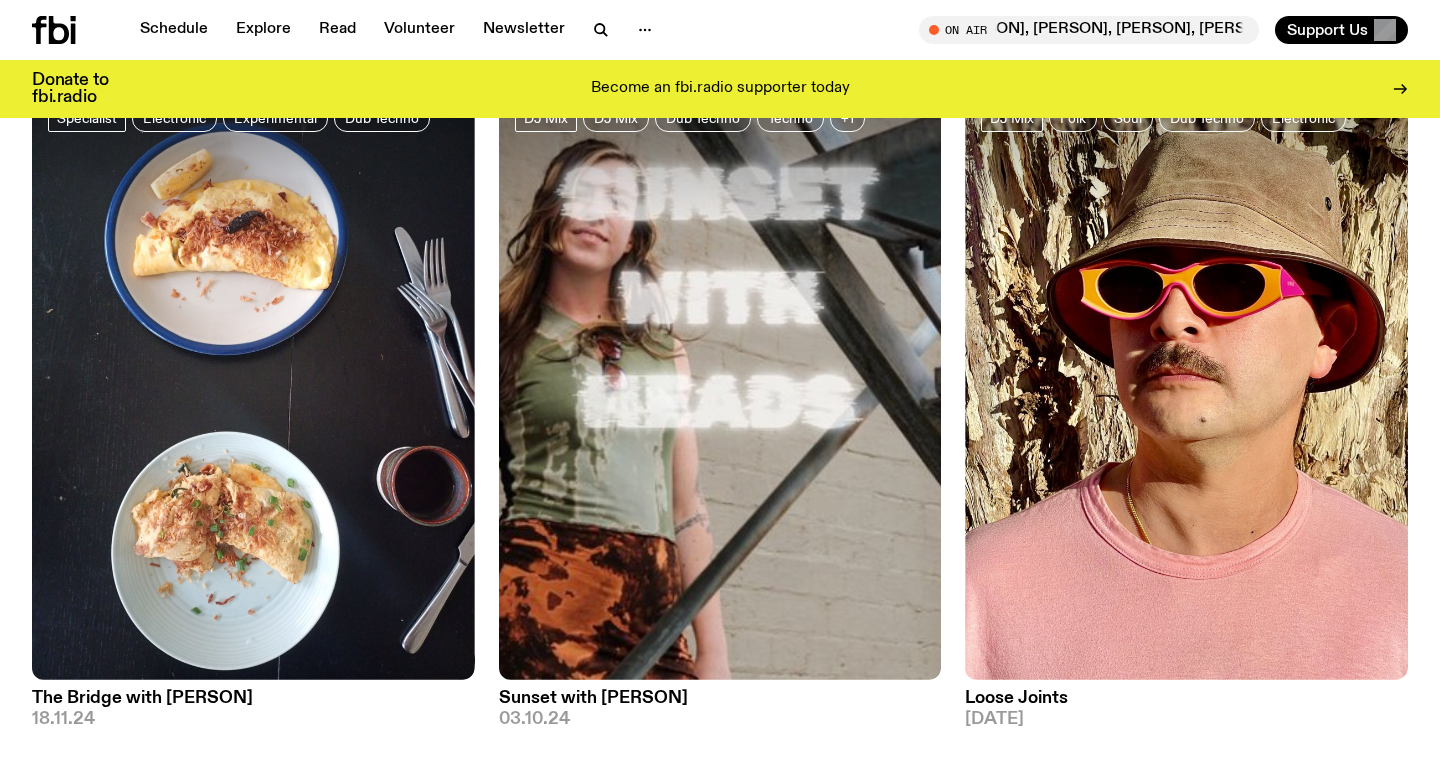 scroll, scrollTop: 2276, scrollLeft: 0, axis: vertical 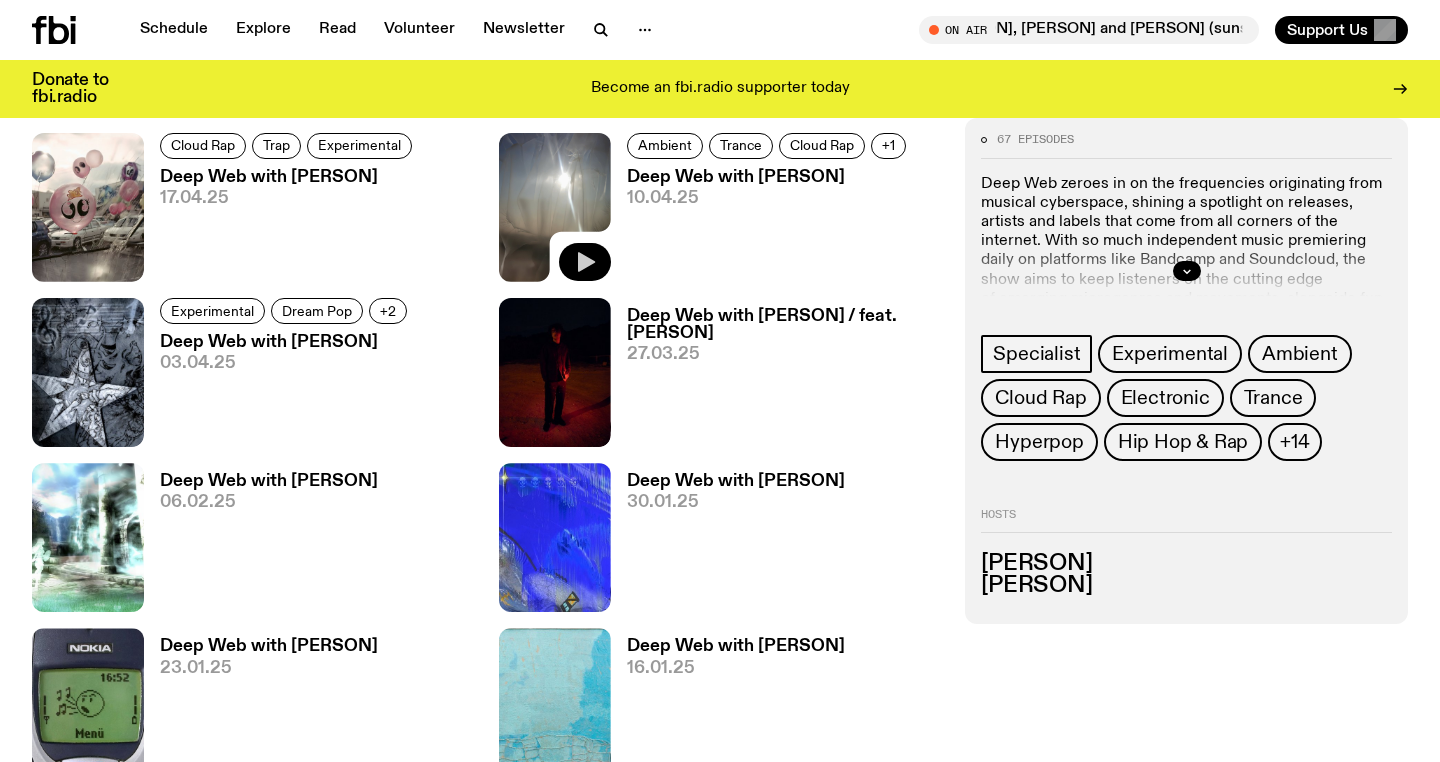 click 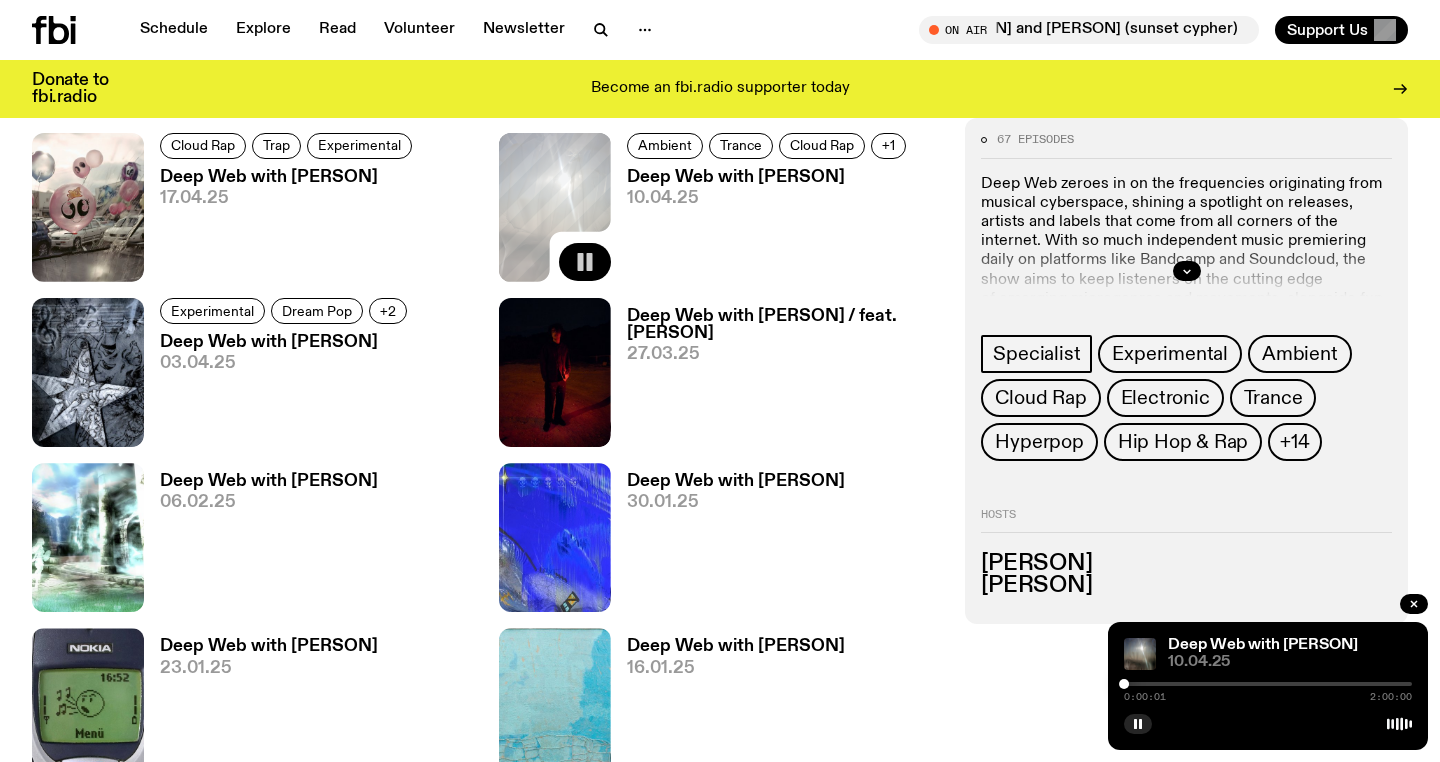 click at bounding box center [1268, 684] 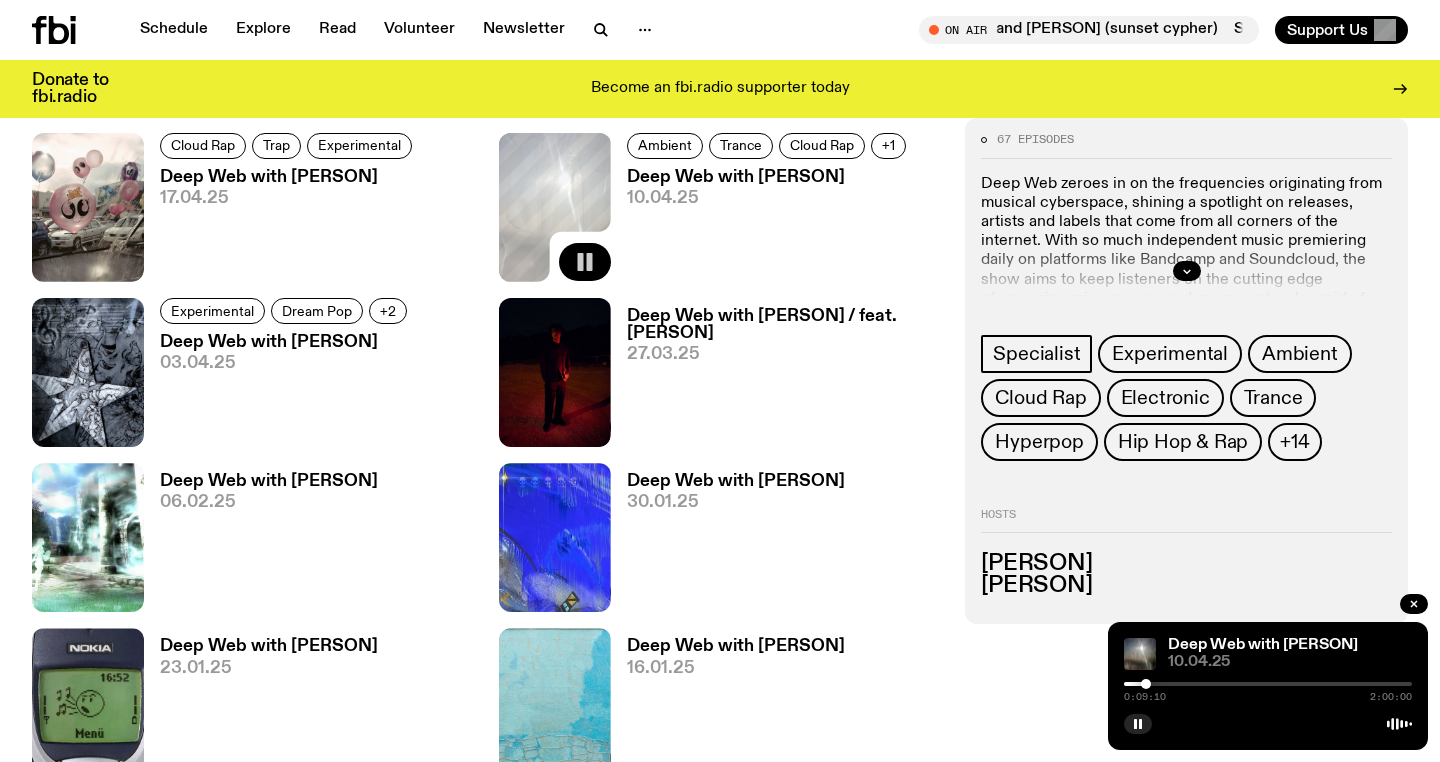 click at bounding box center (1268, 684) 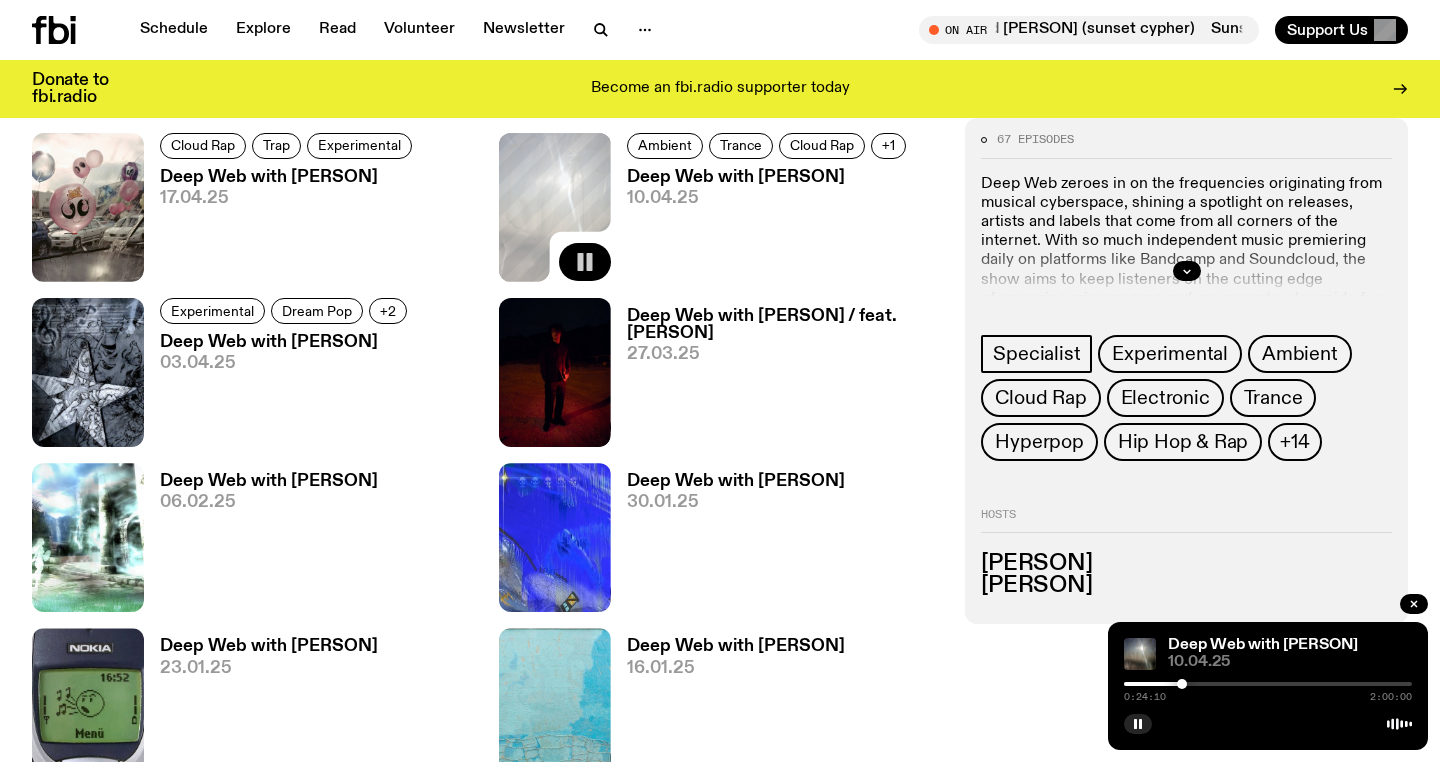 click at bounding box center (1268, 684) 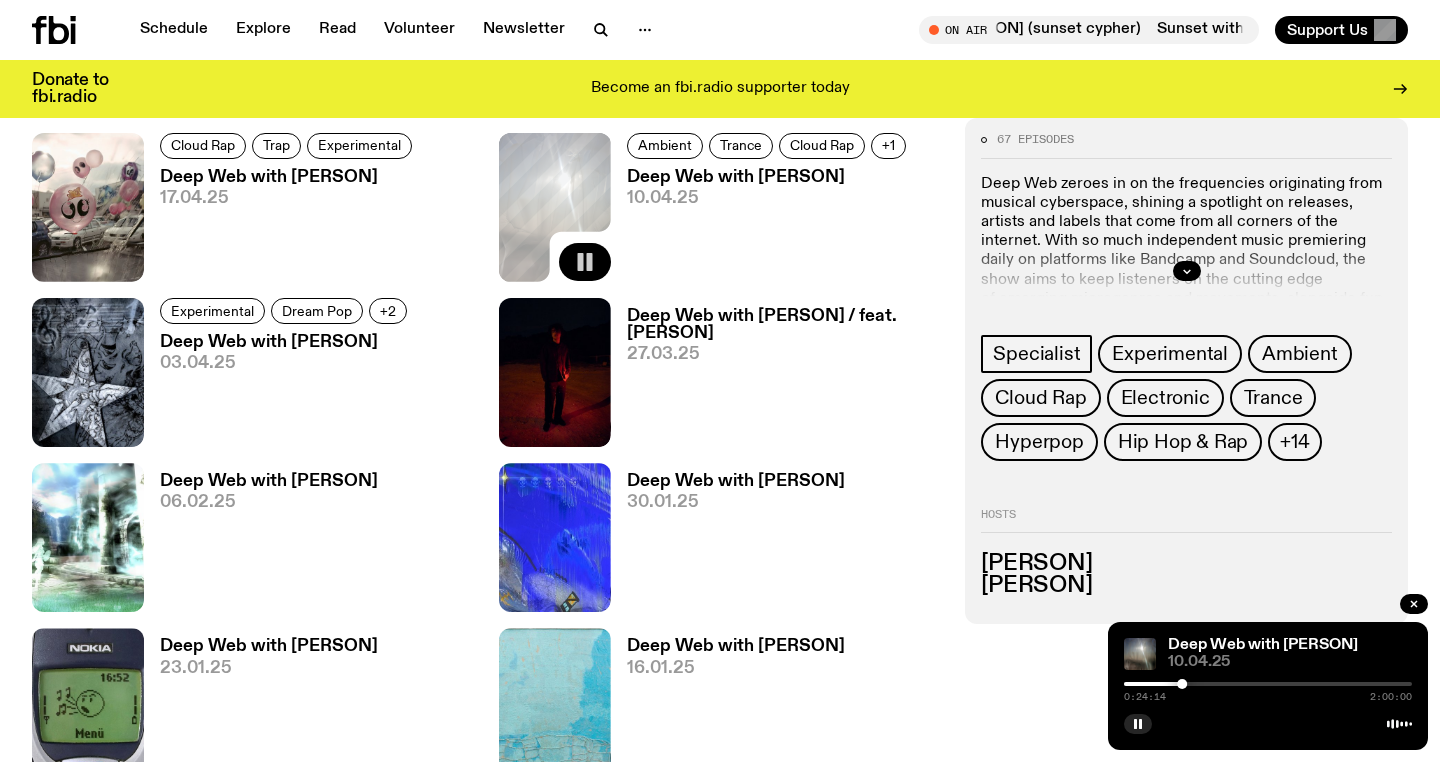 click at bounding box center (1268, 684) 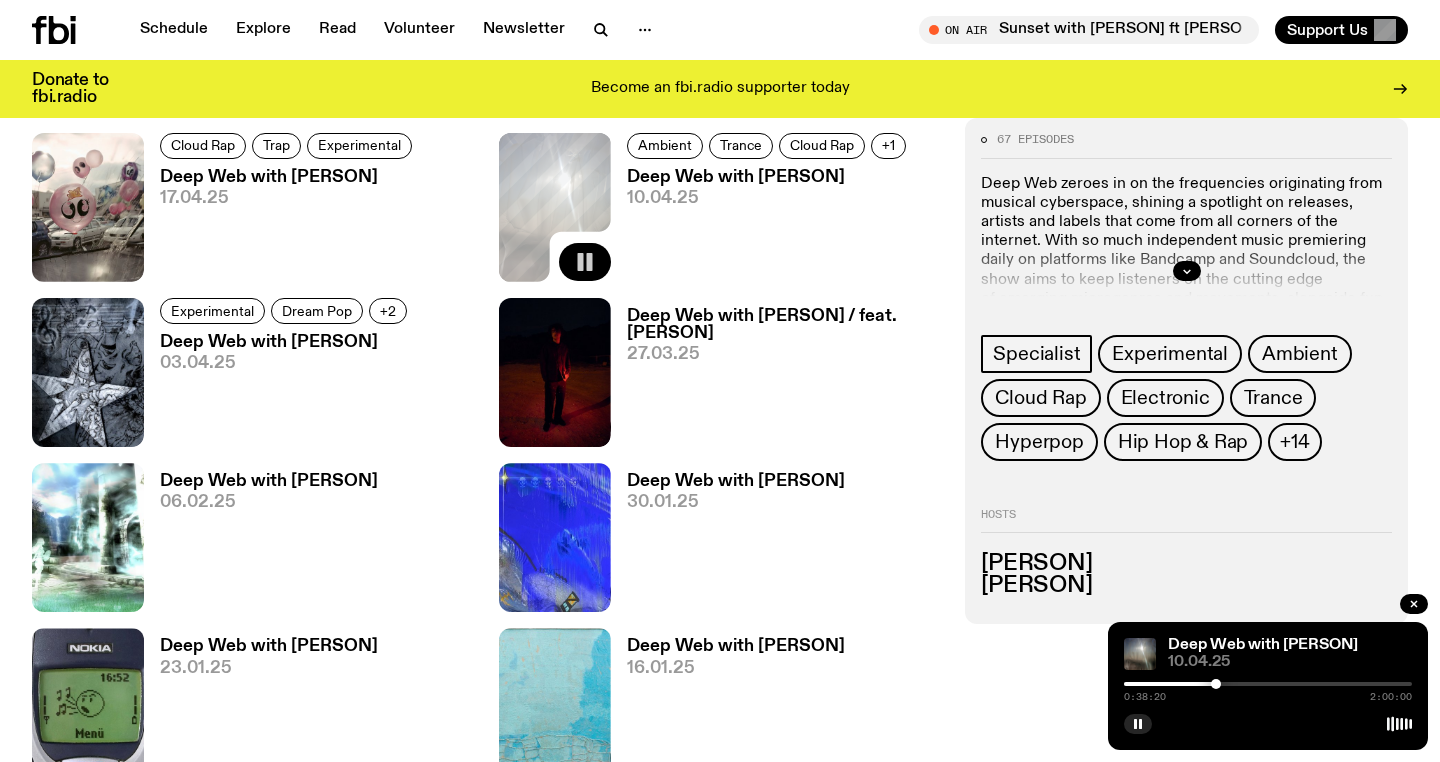 click at bounding box center [1268, 684] 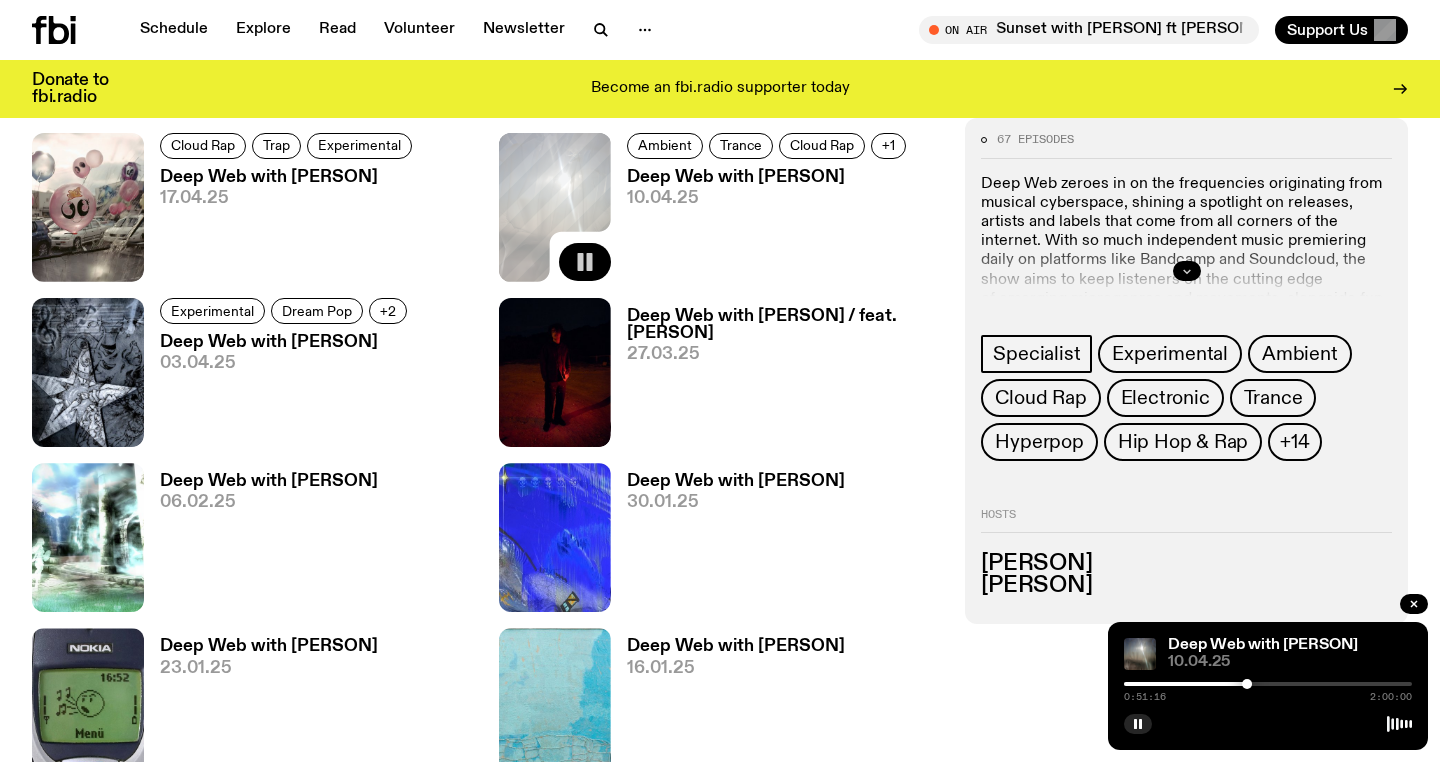 click at bounding box center [1187, 271] 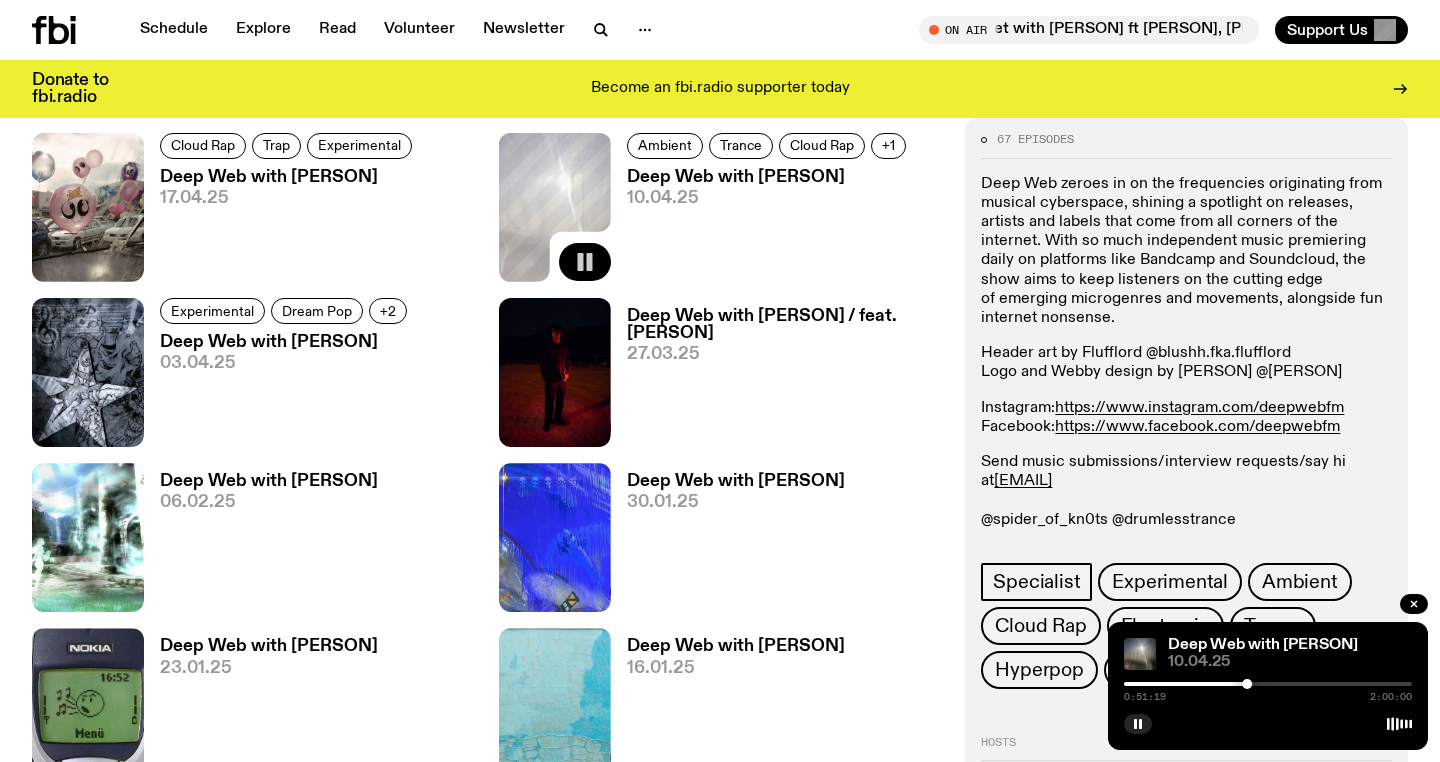 click at bounding box center (1268, 684) 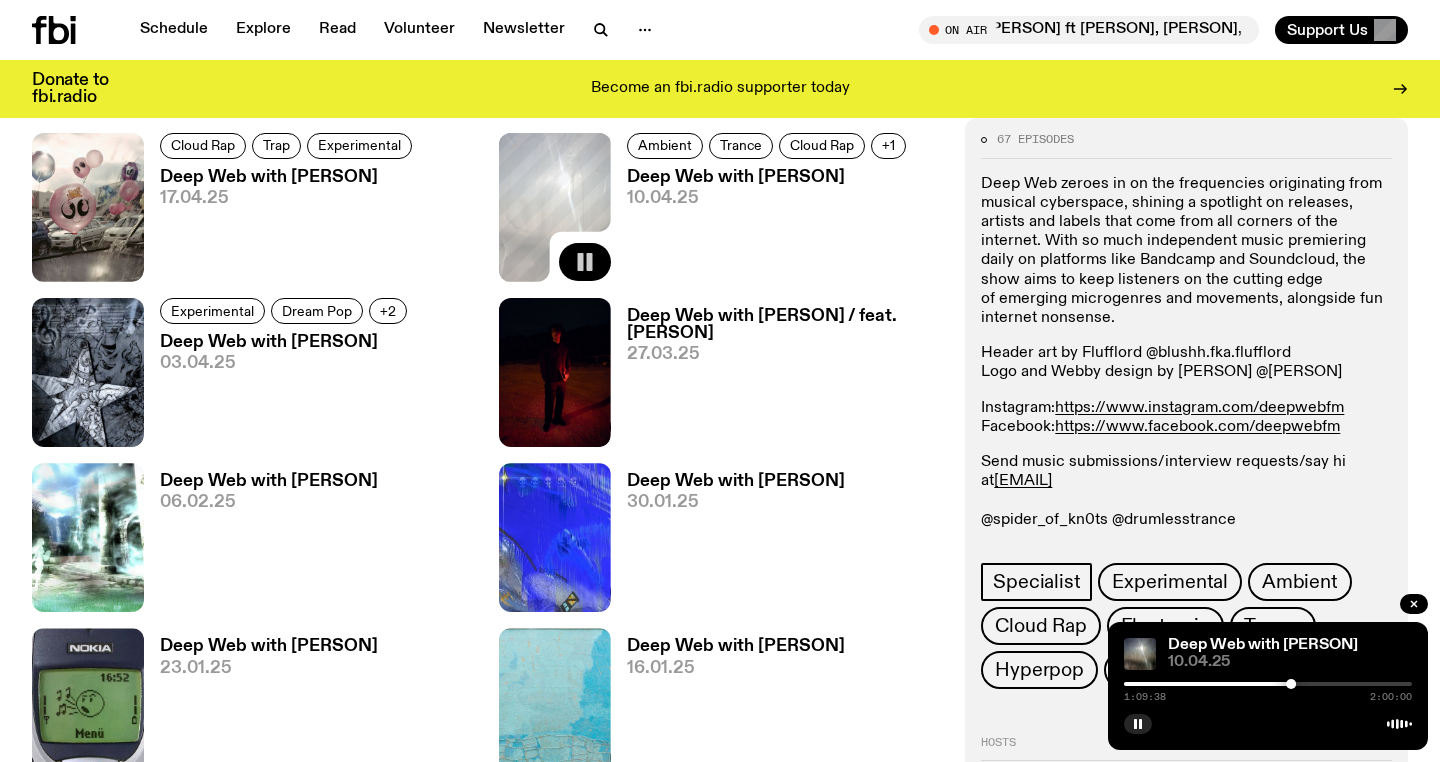 click on "1:09:38 2:00:00" at bounding box center (1268, 690) 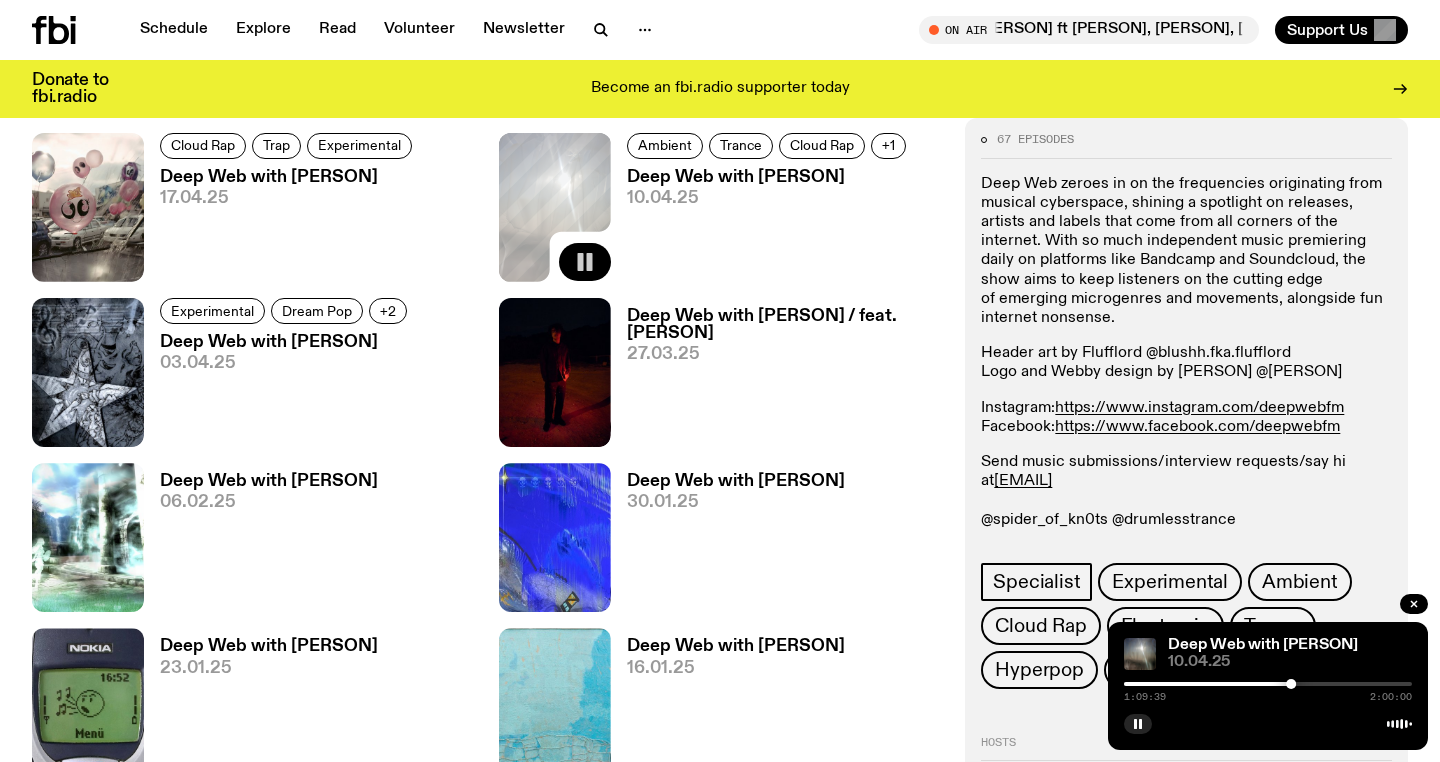 click at bounding box center [1268, 684] 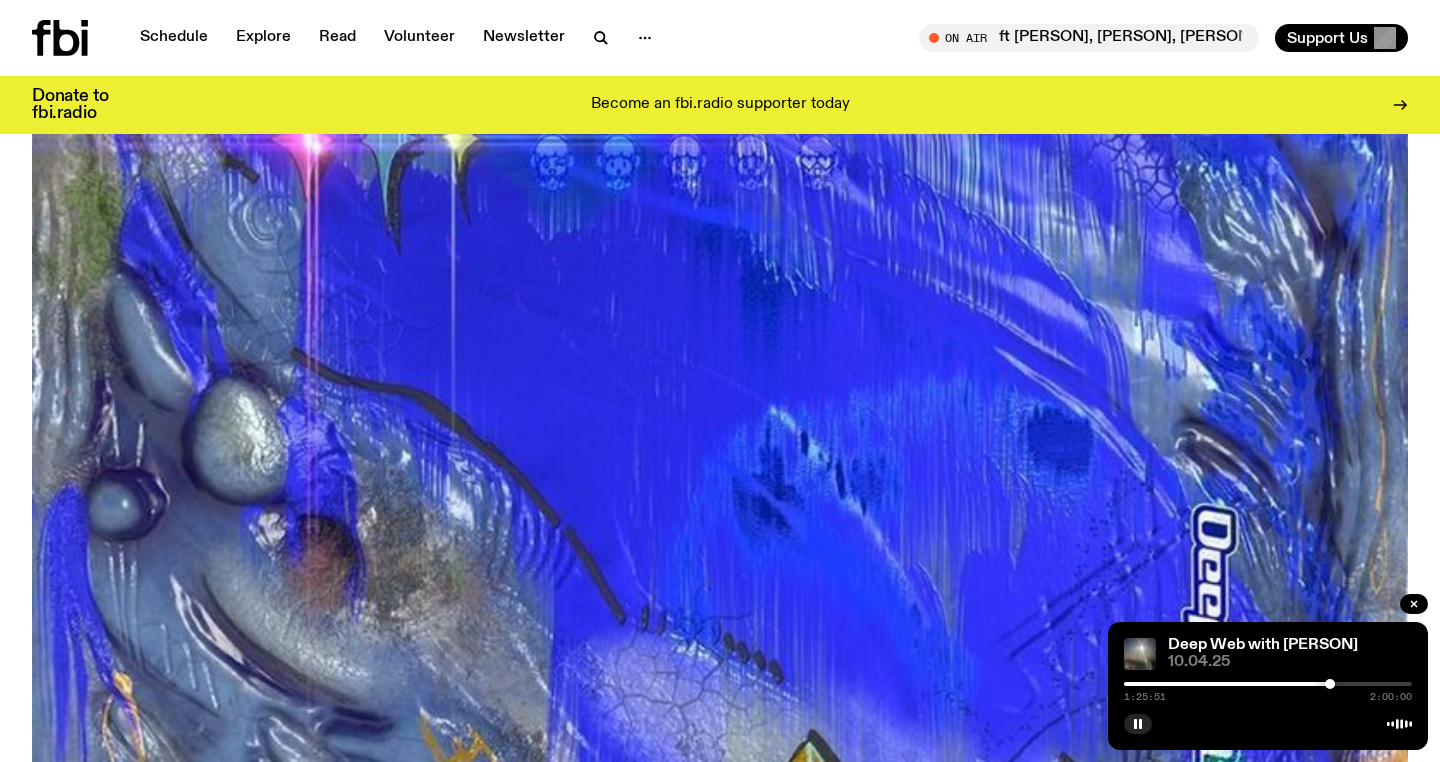 scroll, scrollTop: 0, scrollLeft: 0, axis: both 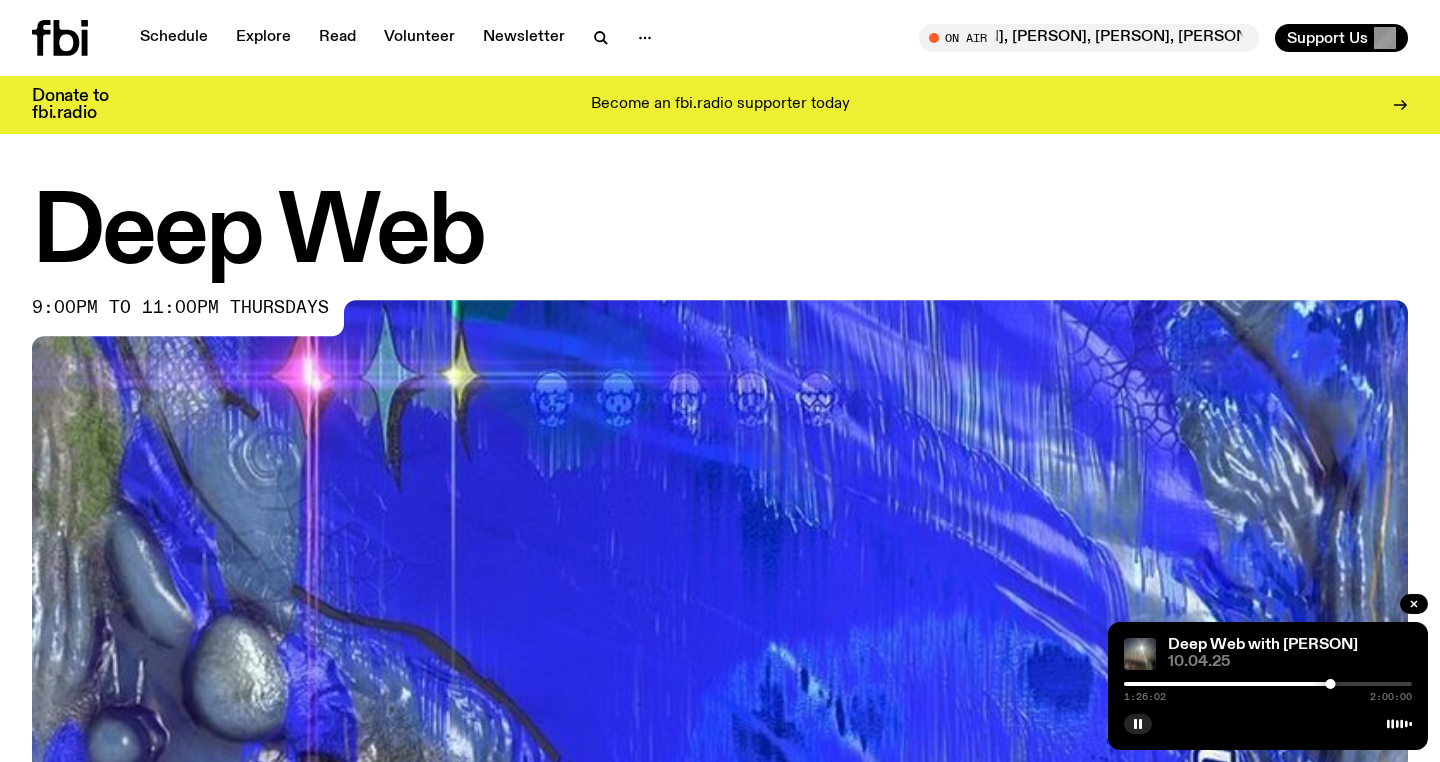 click 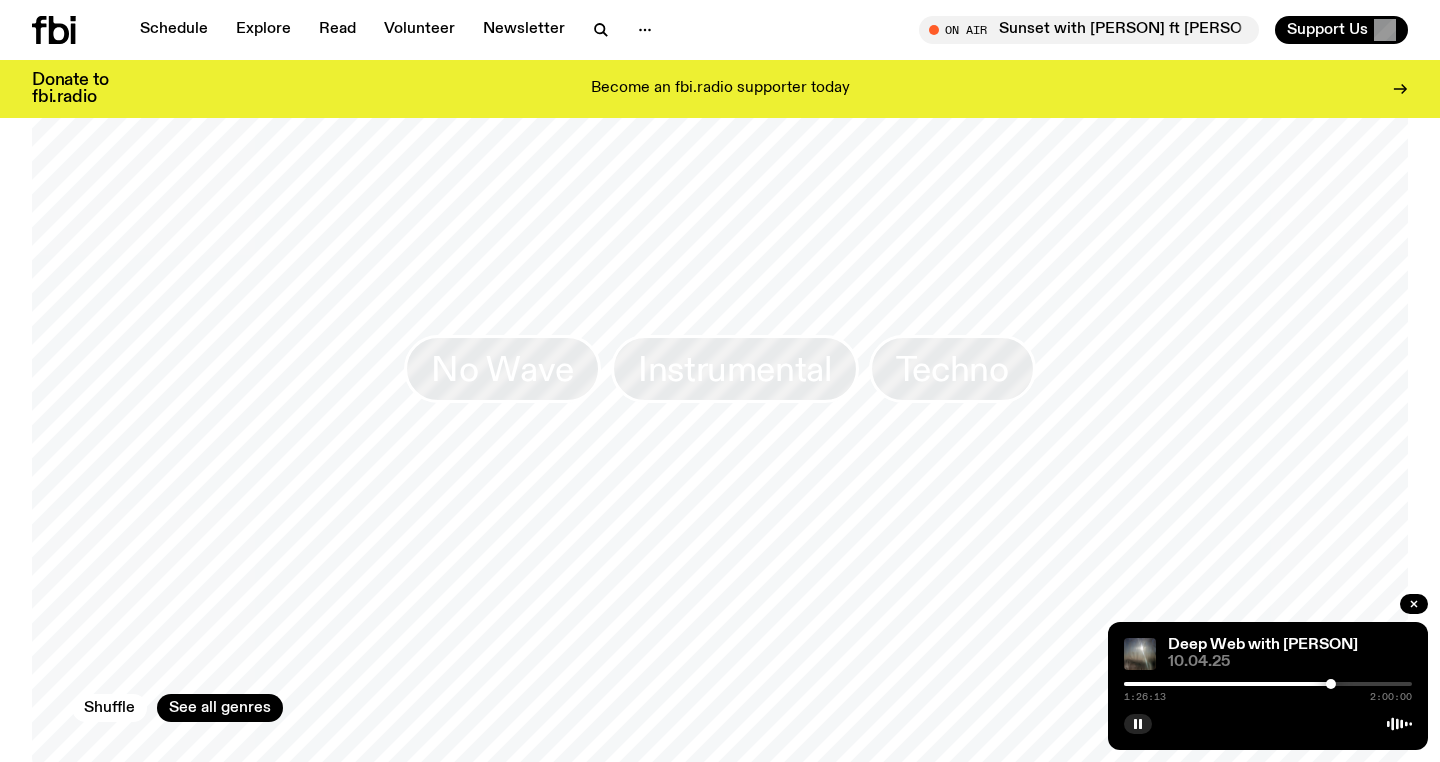 scroll, scrollTop: 1699, scrollLeft: 0, axis: vertical 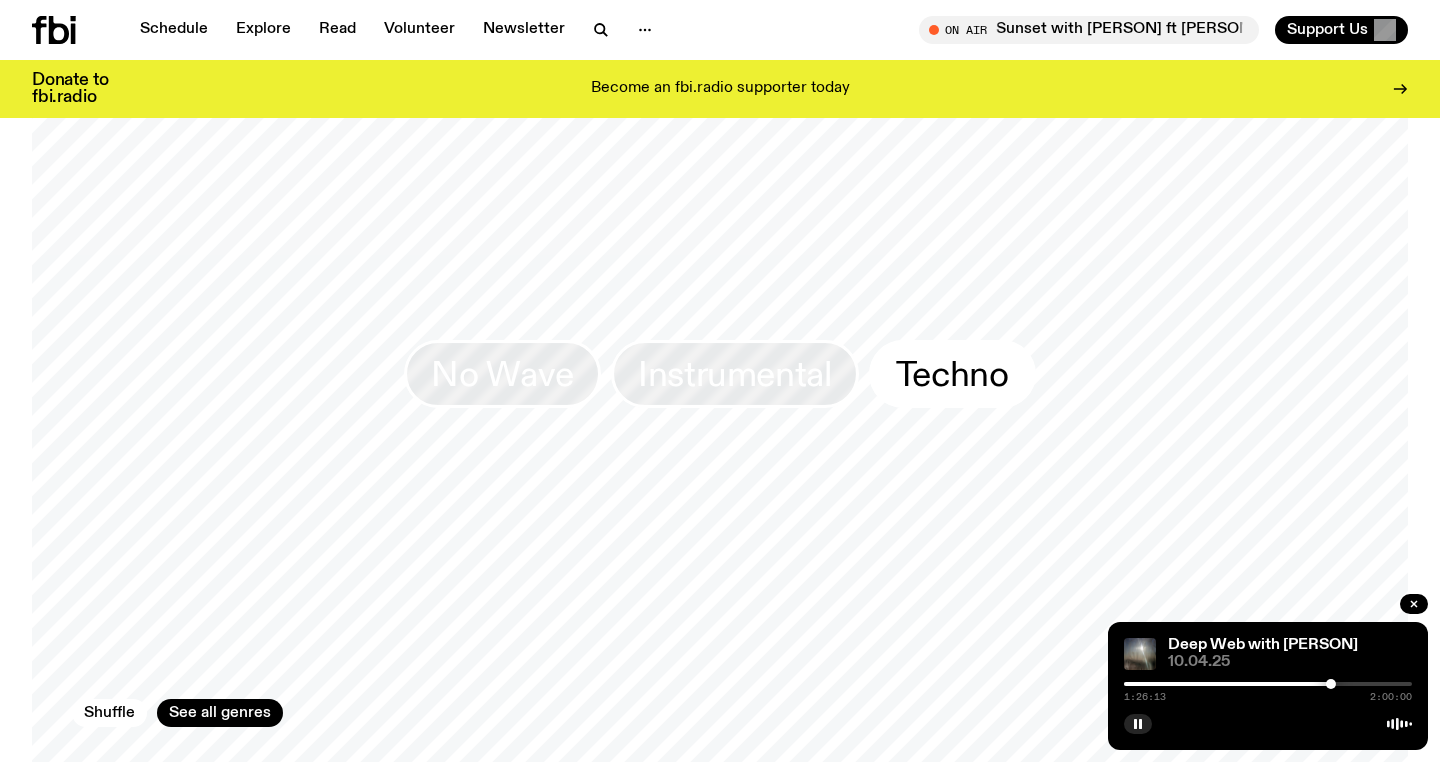 click on "Techno" at bounding box center (952, 374) 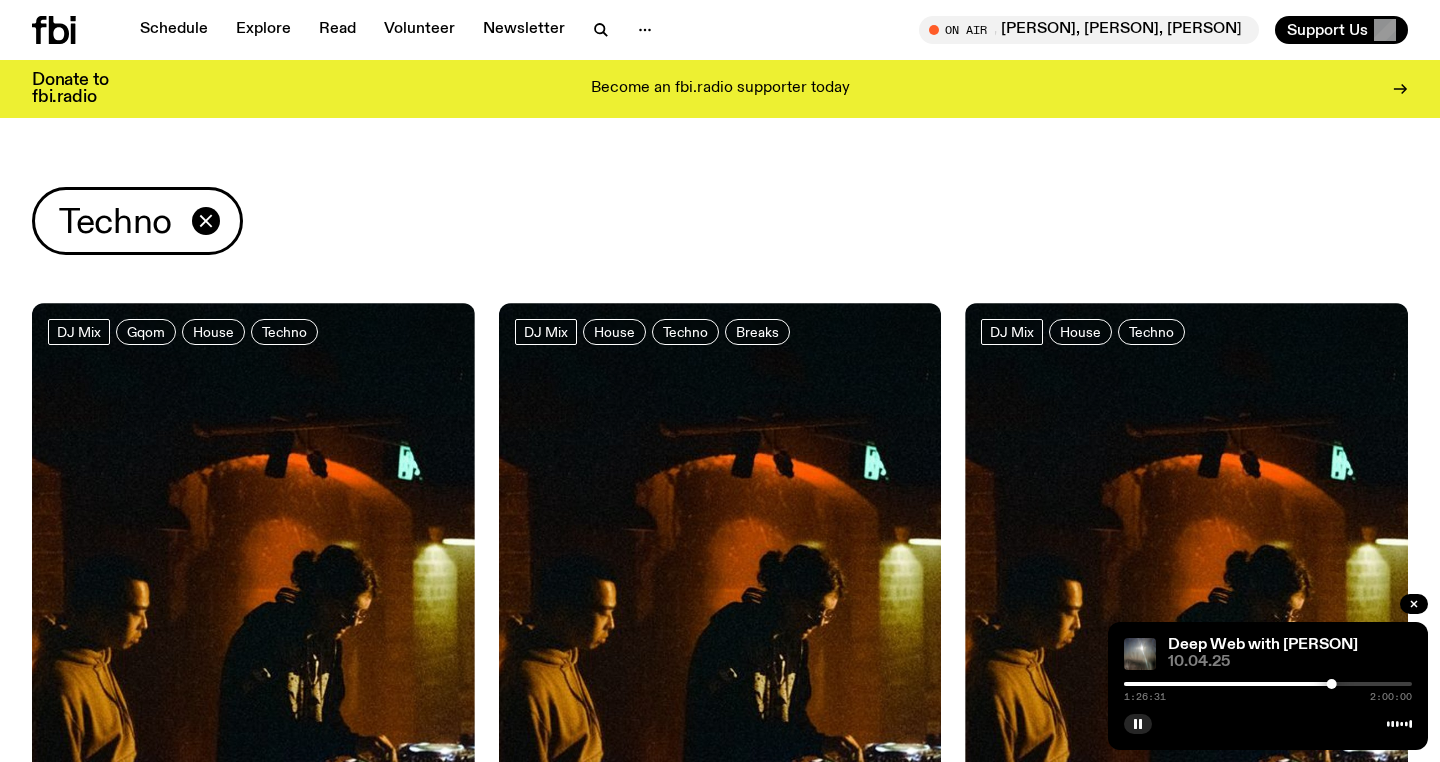 scroll, scrollTop: 481, scrollLeft: 0, axis: vertical 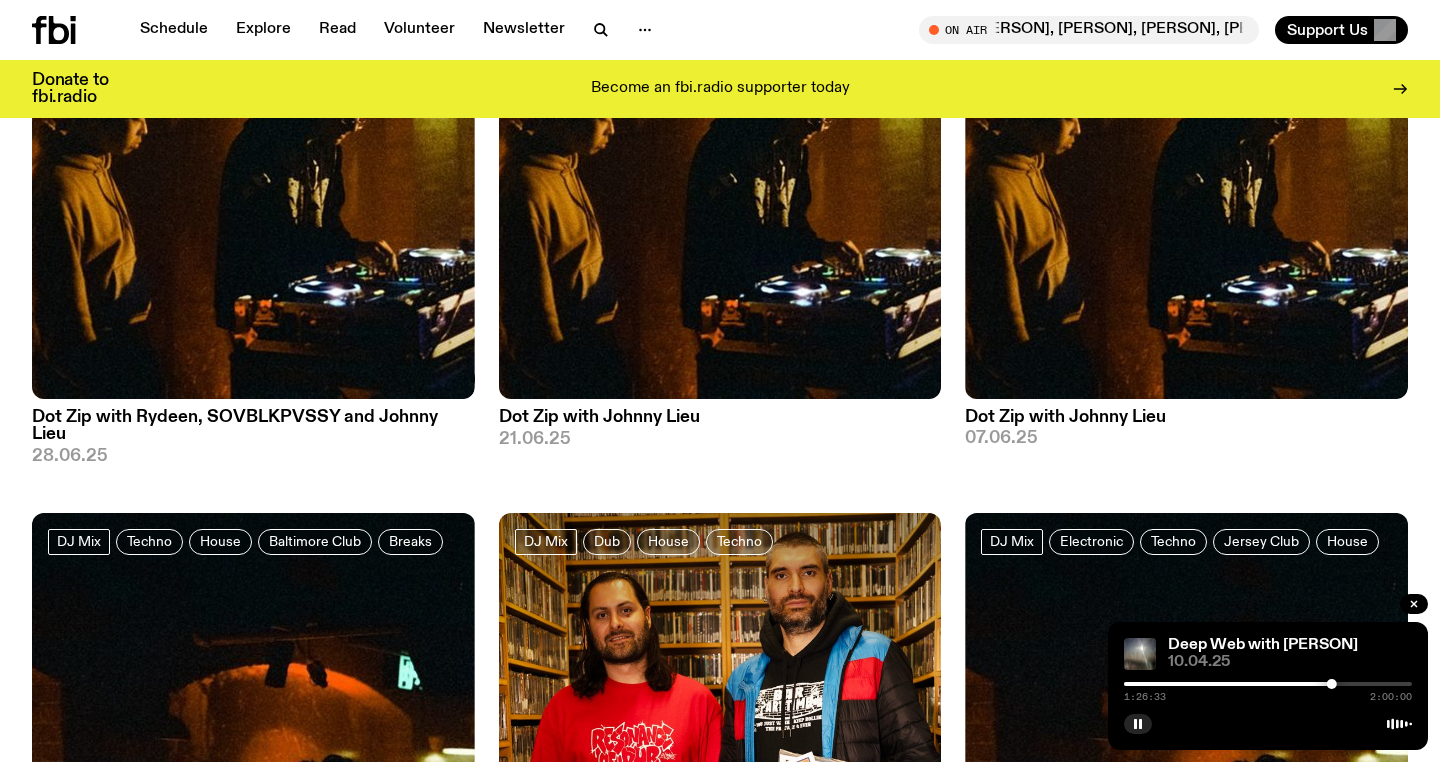 click on "Dot Zip with Rydeen, SOVBLKPVSSY and Johnny Lieu" at bounding box center (253, 426) 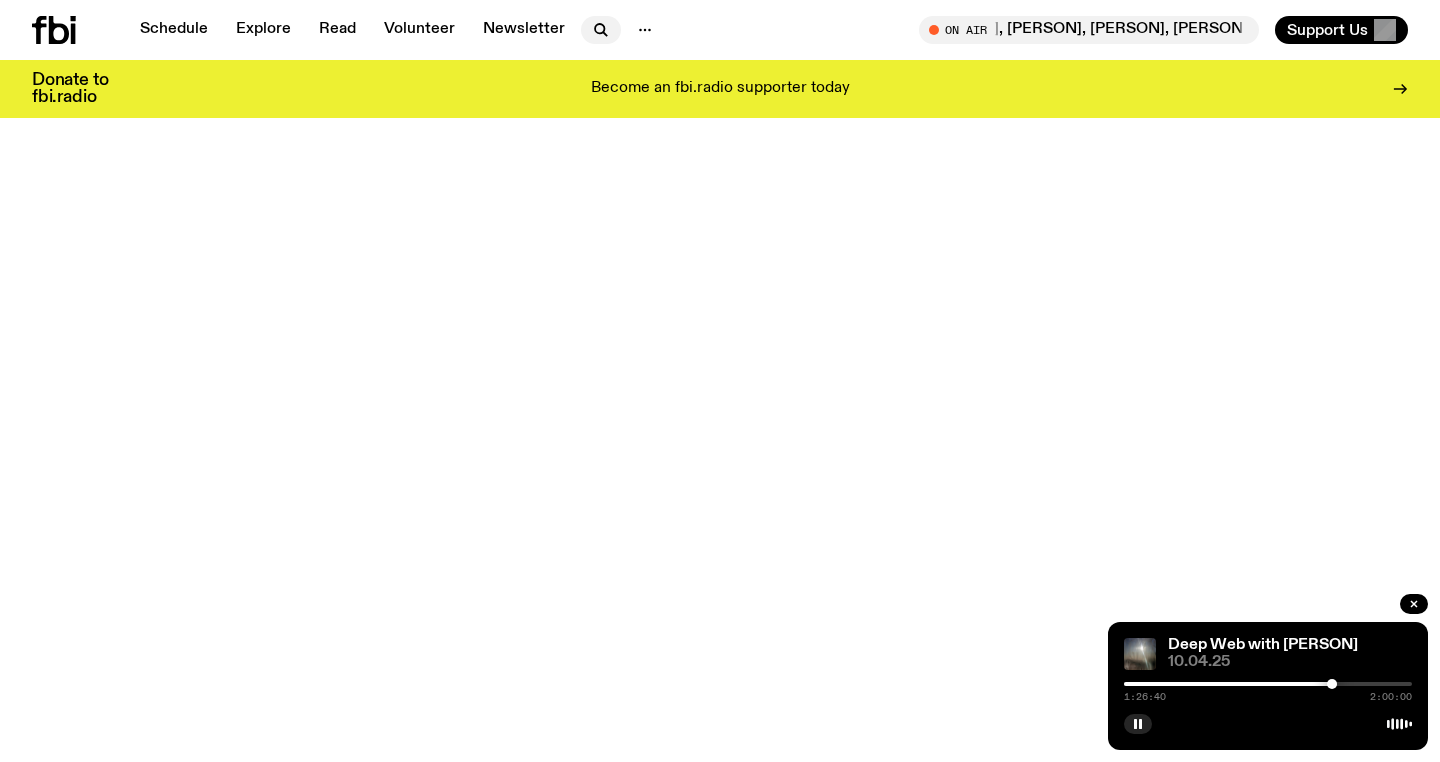 scroll, scrollTop: 0, scrollLeft: 0, axis: both 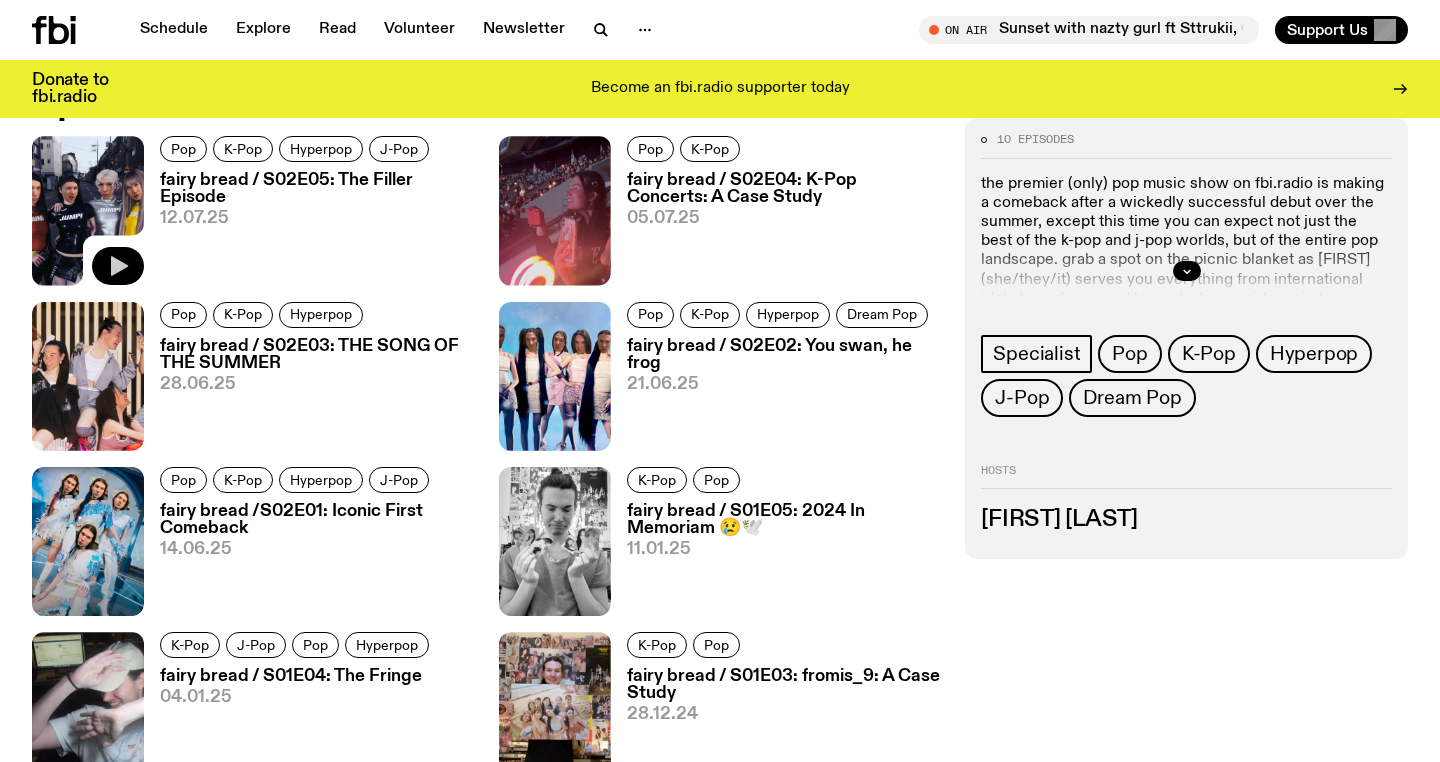 click 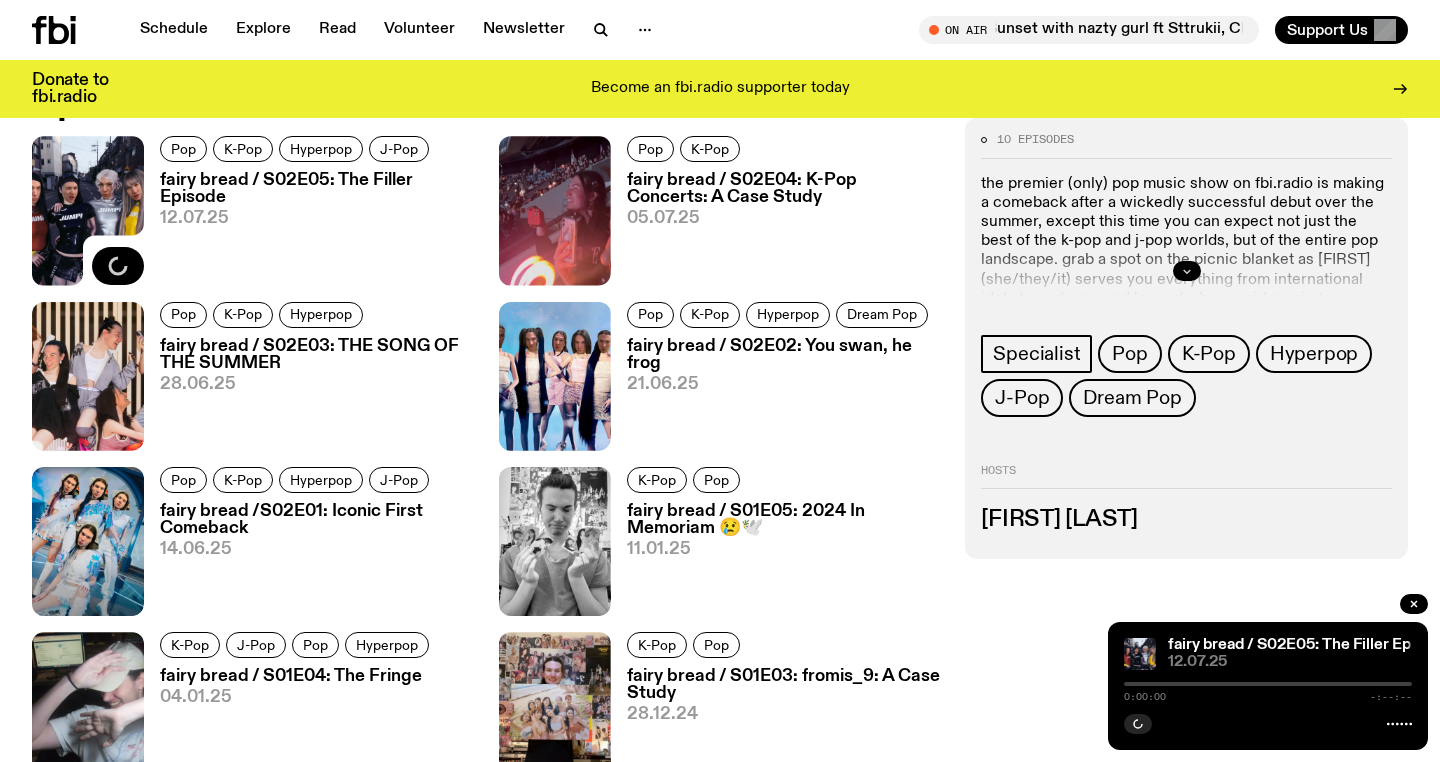 click at bounding box center (1187, 271) 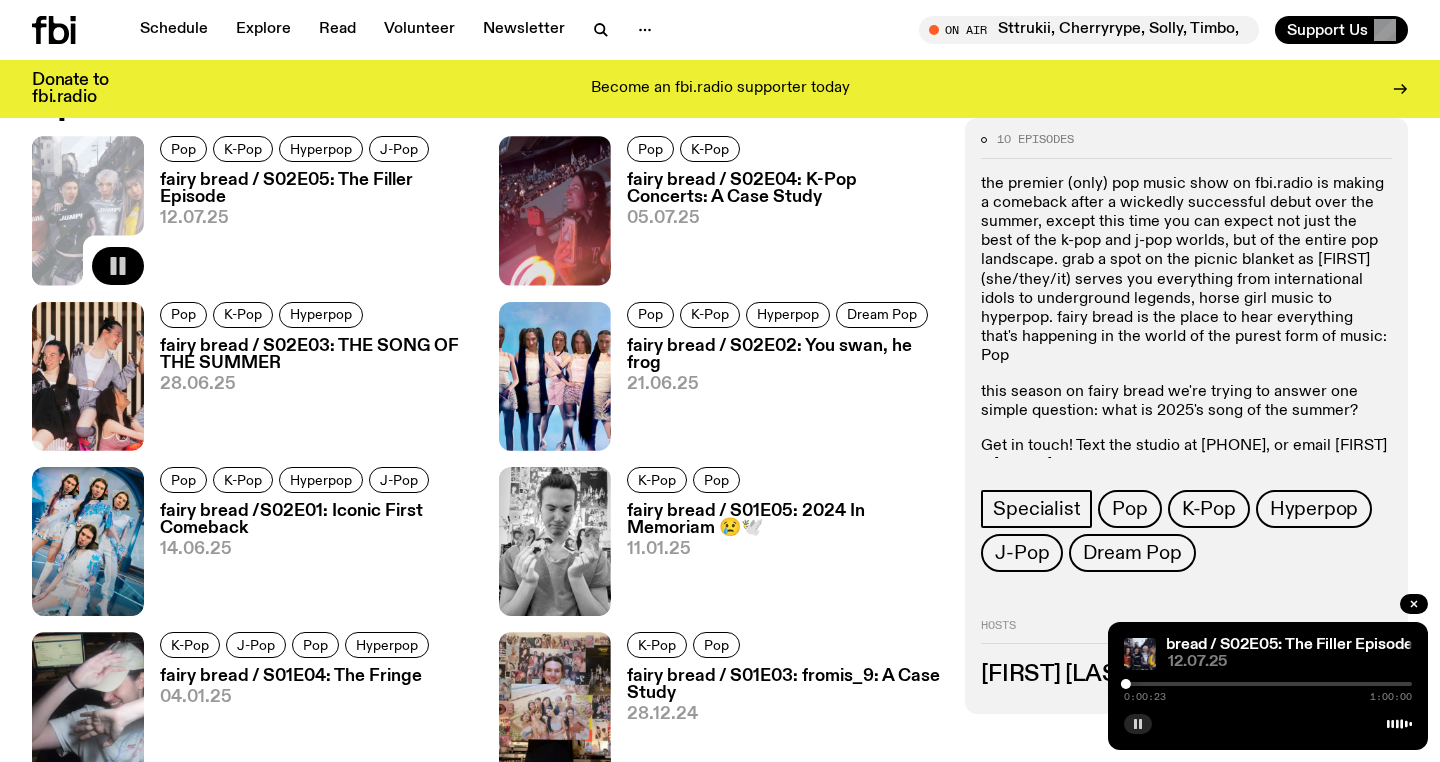 click 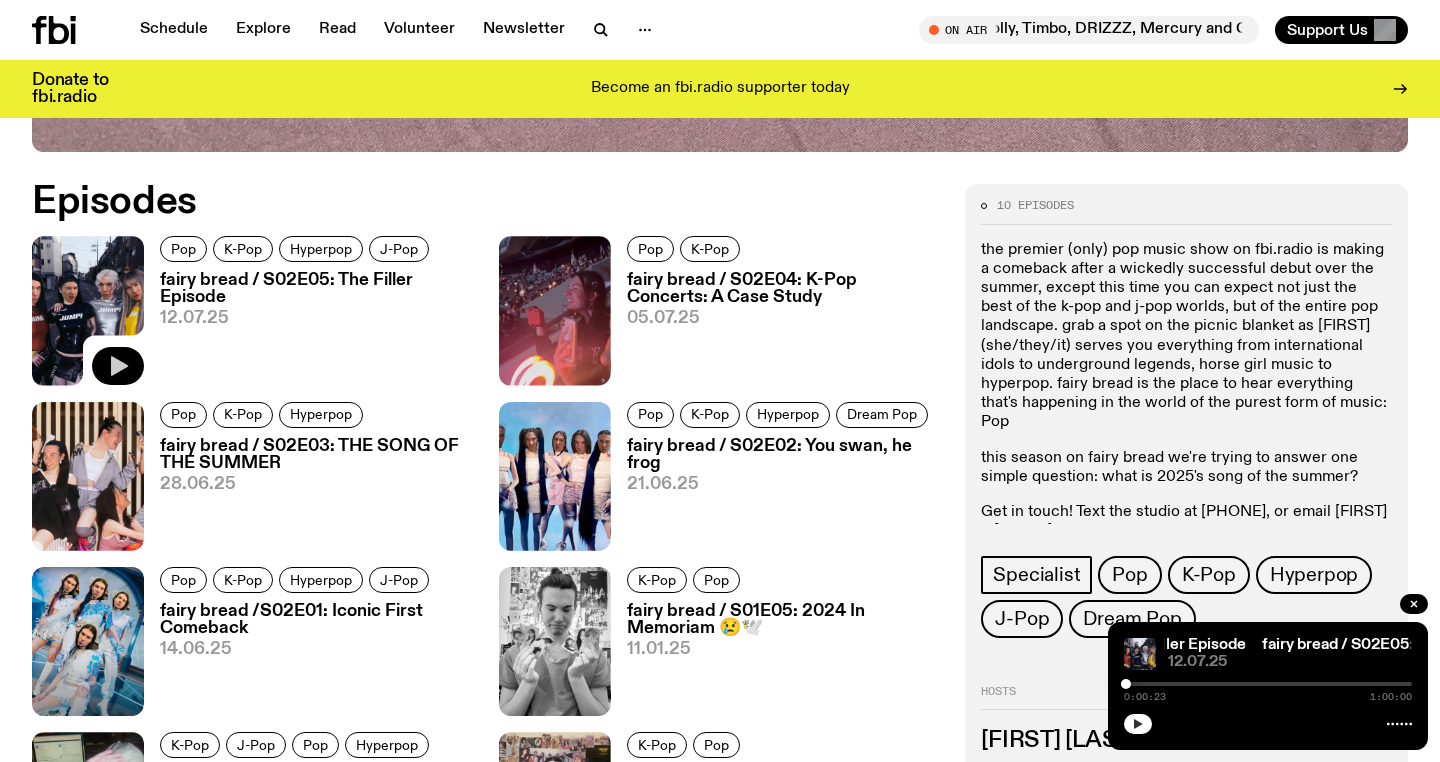 scroll, scrollTop: 765, scrollLeft: 0, axis: vertical 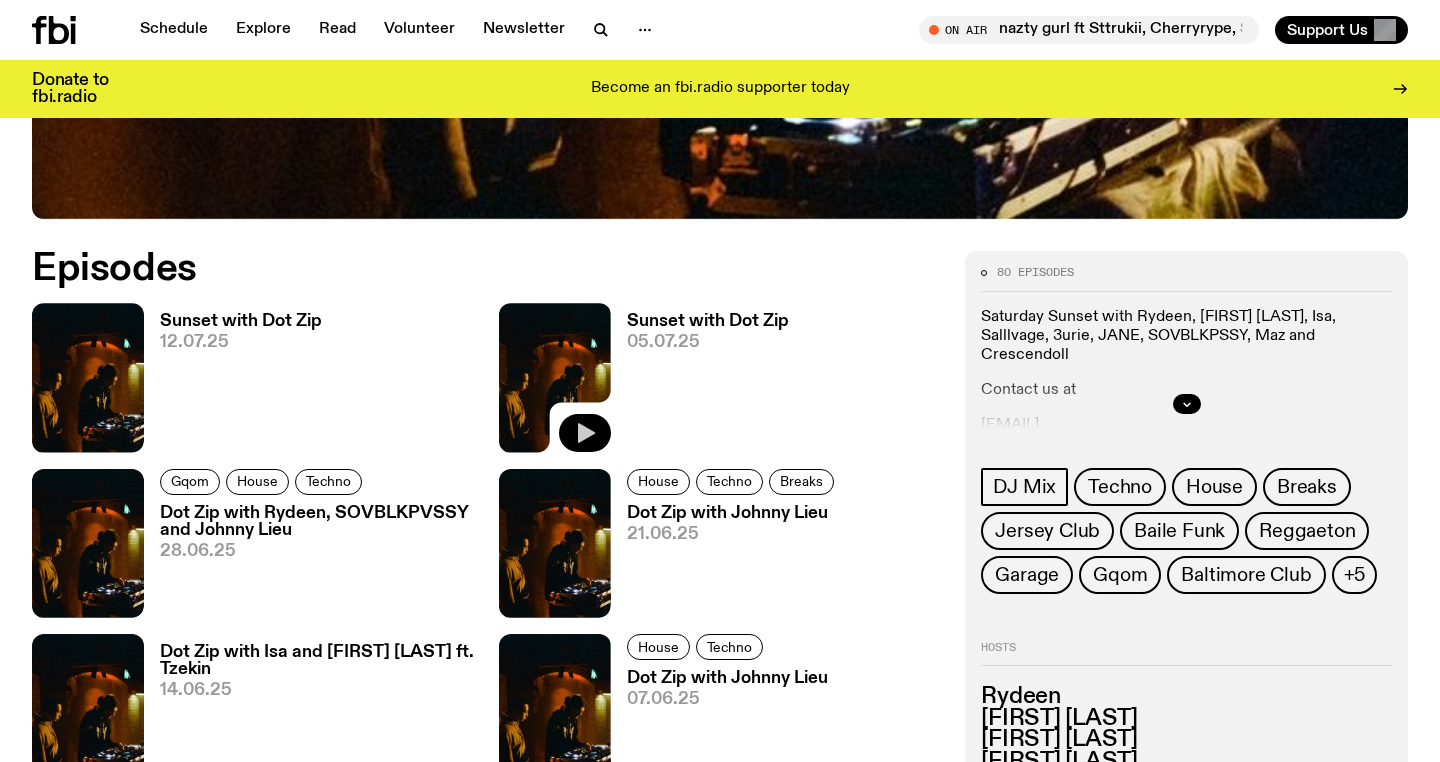 click 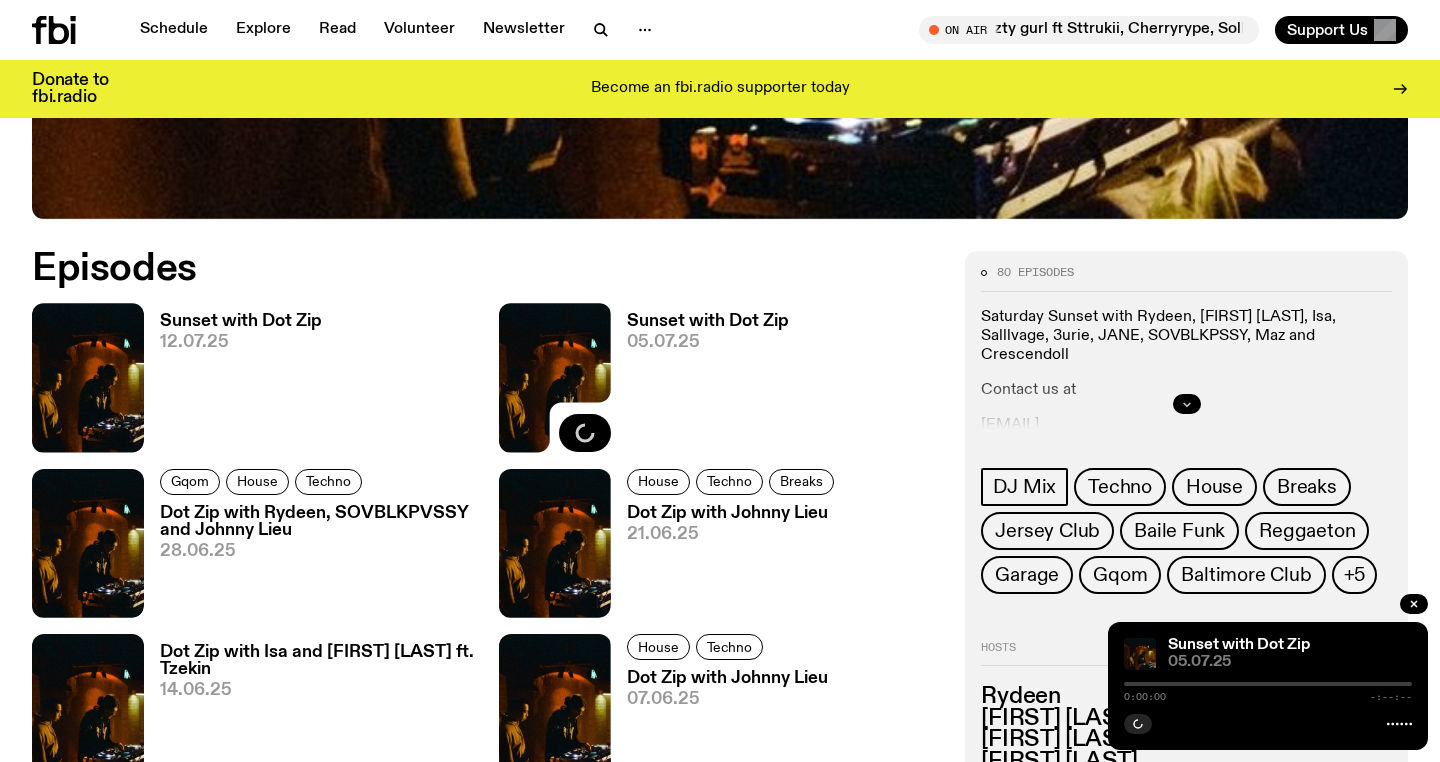 click at bounding box center (1187, 404) 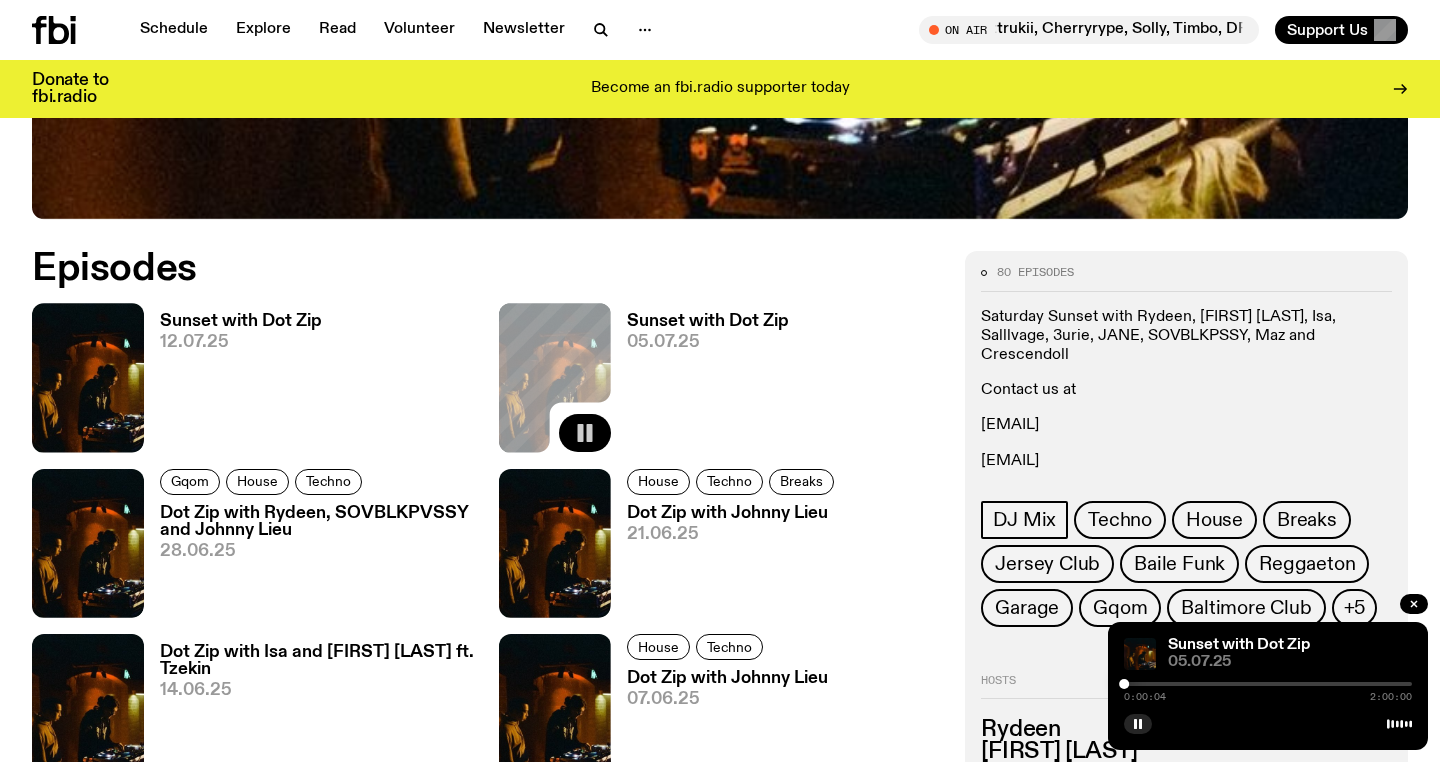 click at bounding box center [1268, 684] 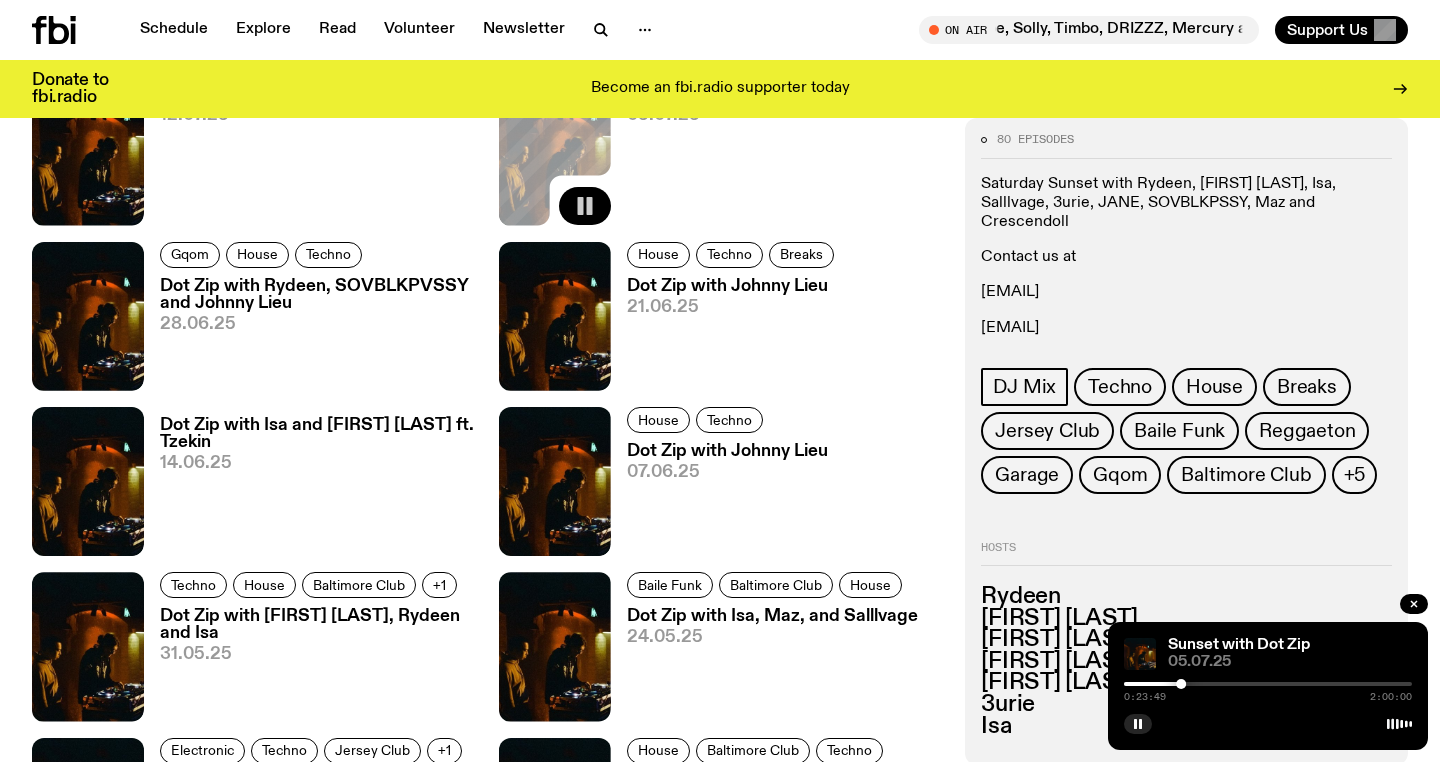 scroll, scrollTop: 870, scrollLeft: 0, axis: vertical 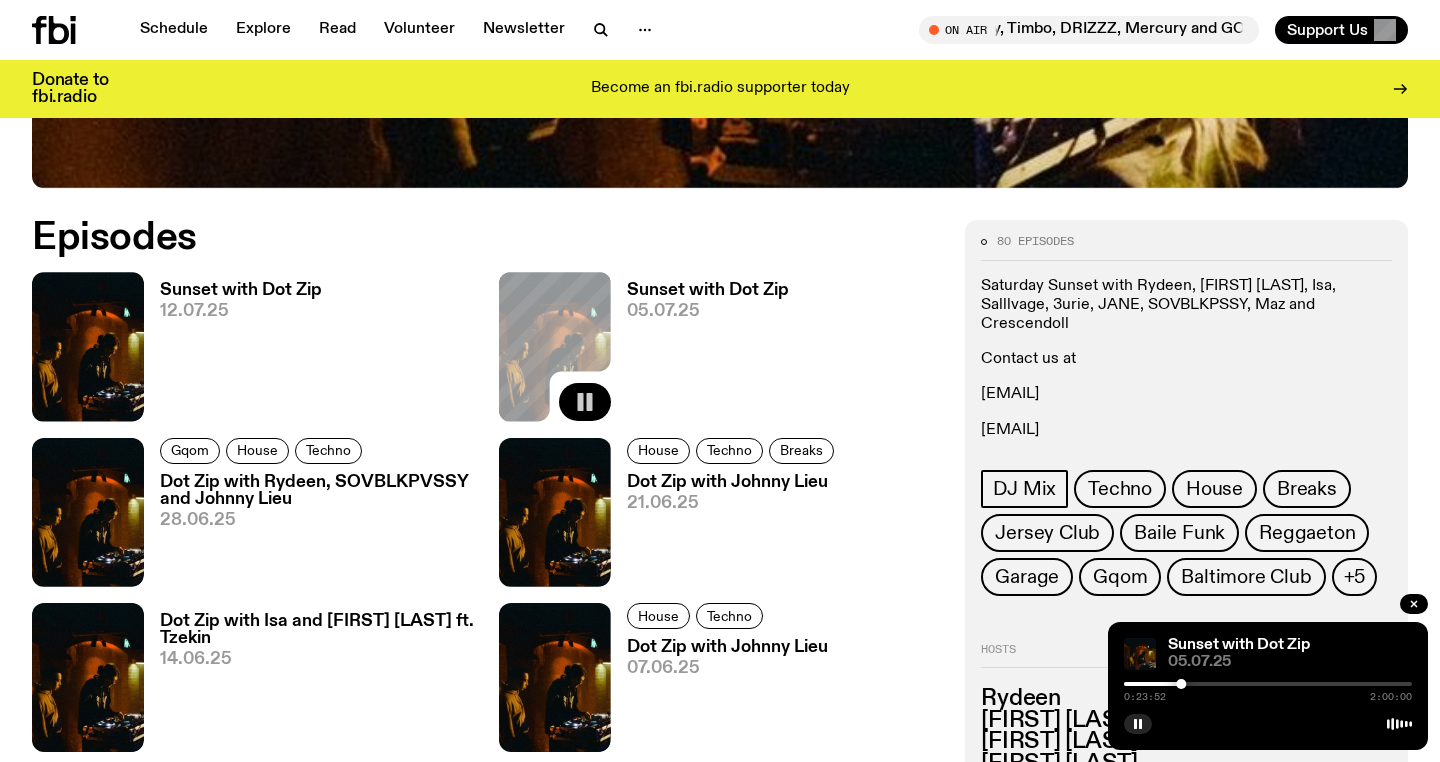 click at bounding box center (1268, 684) 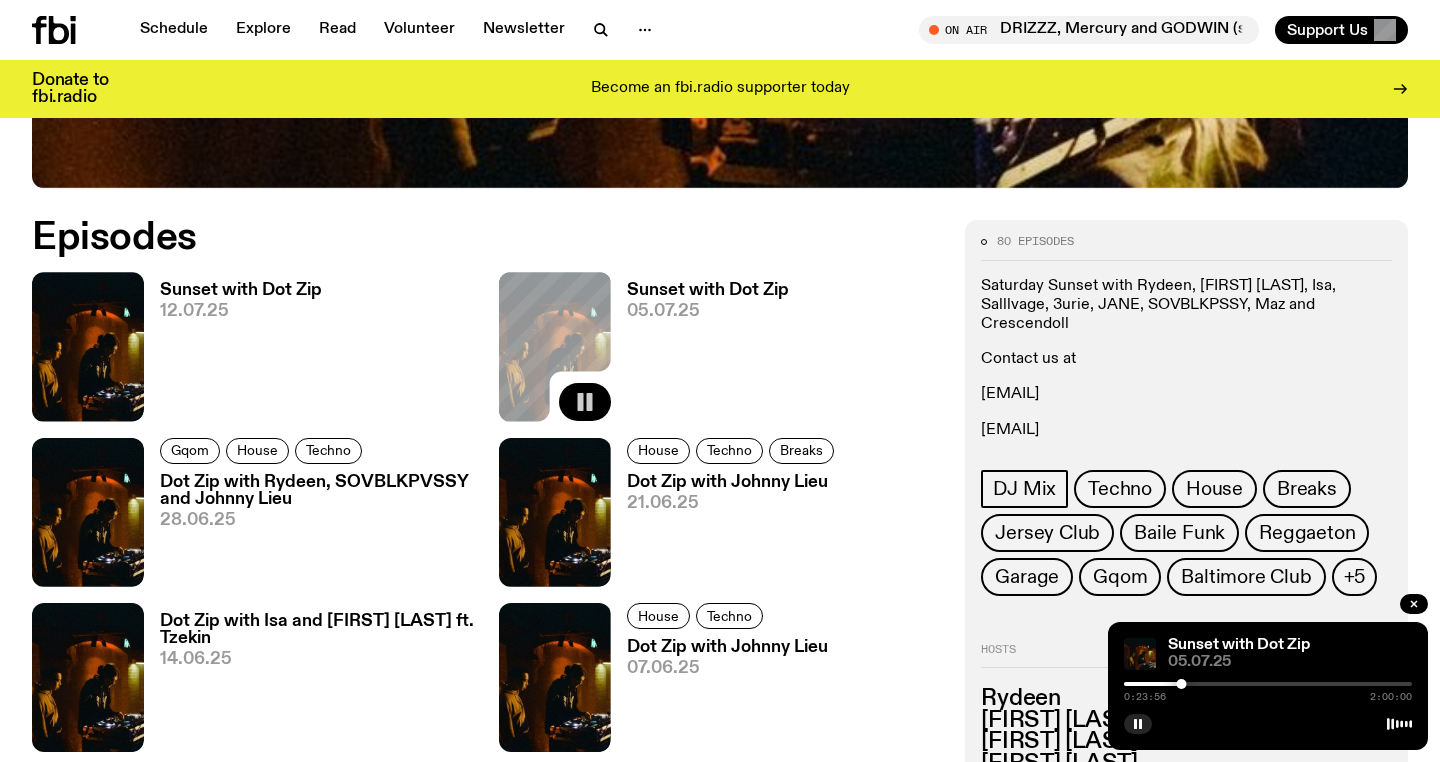 click at bounding box center (1268, 684) 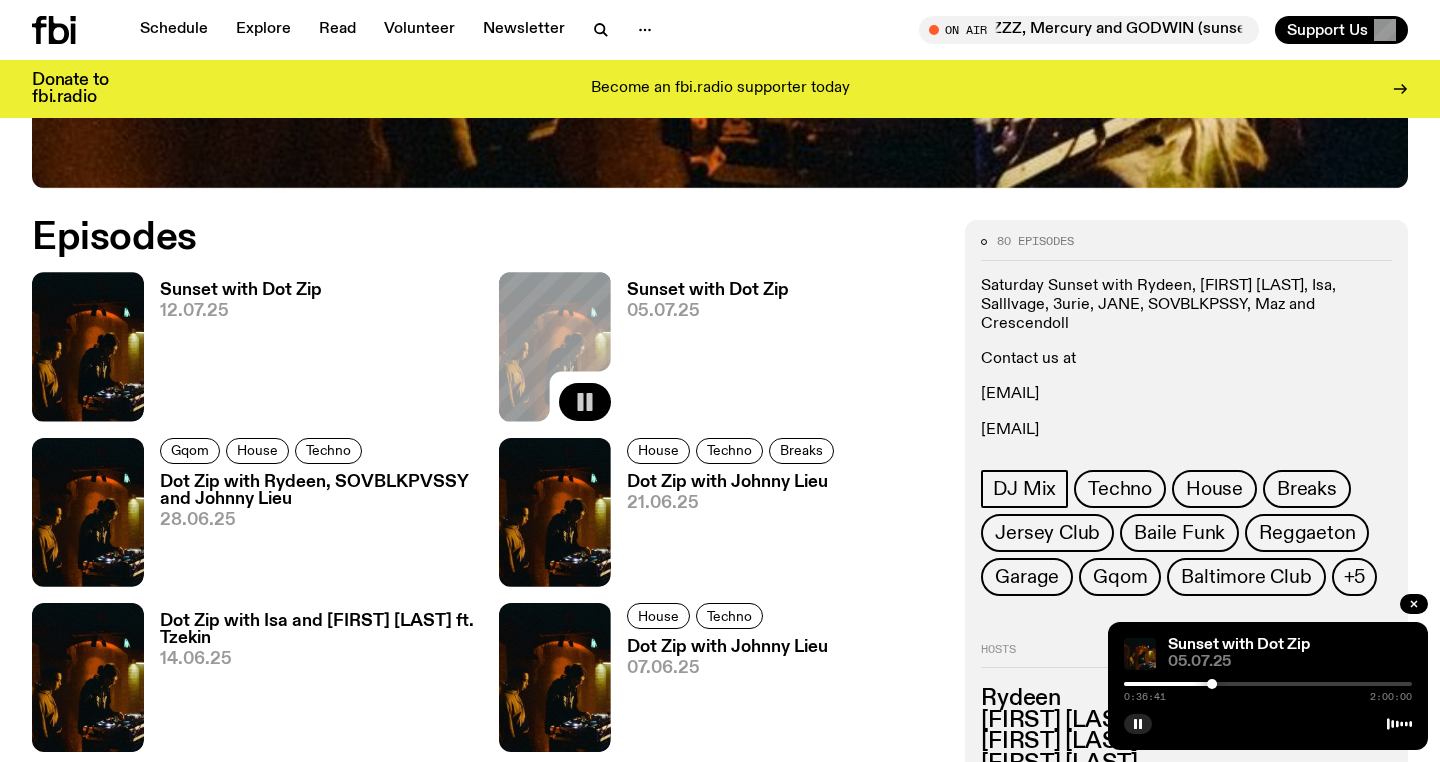 click at bounding box center [1268, 684] 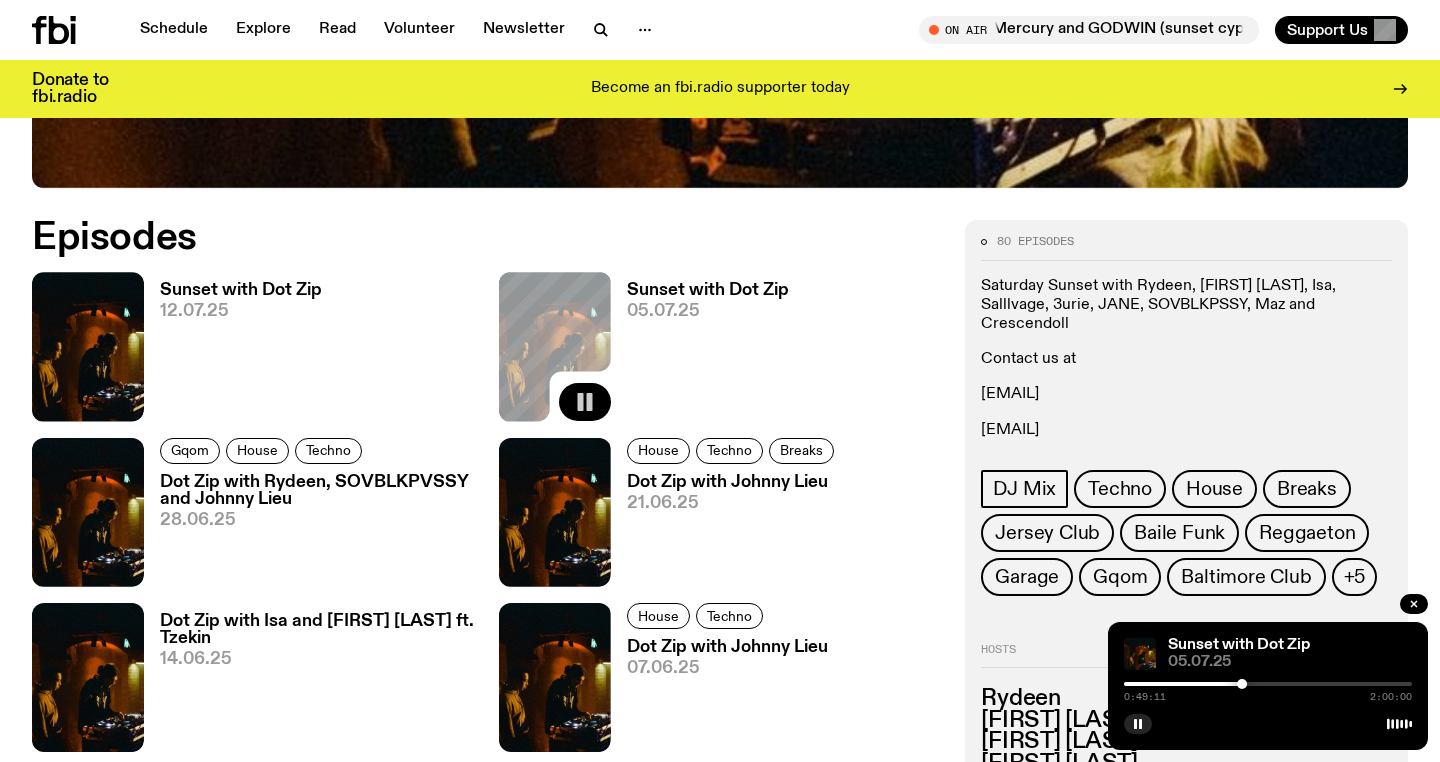 scroll, scrollTop: 983, scrollLeft: 0, axis: vertical 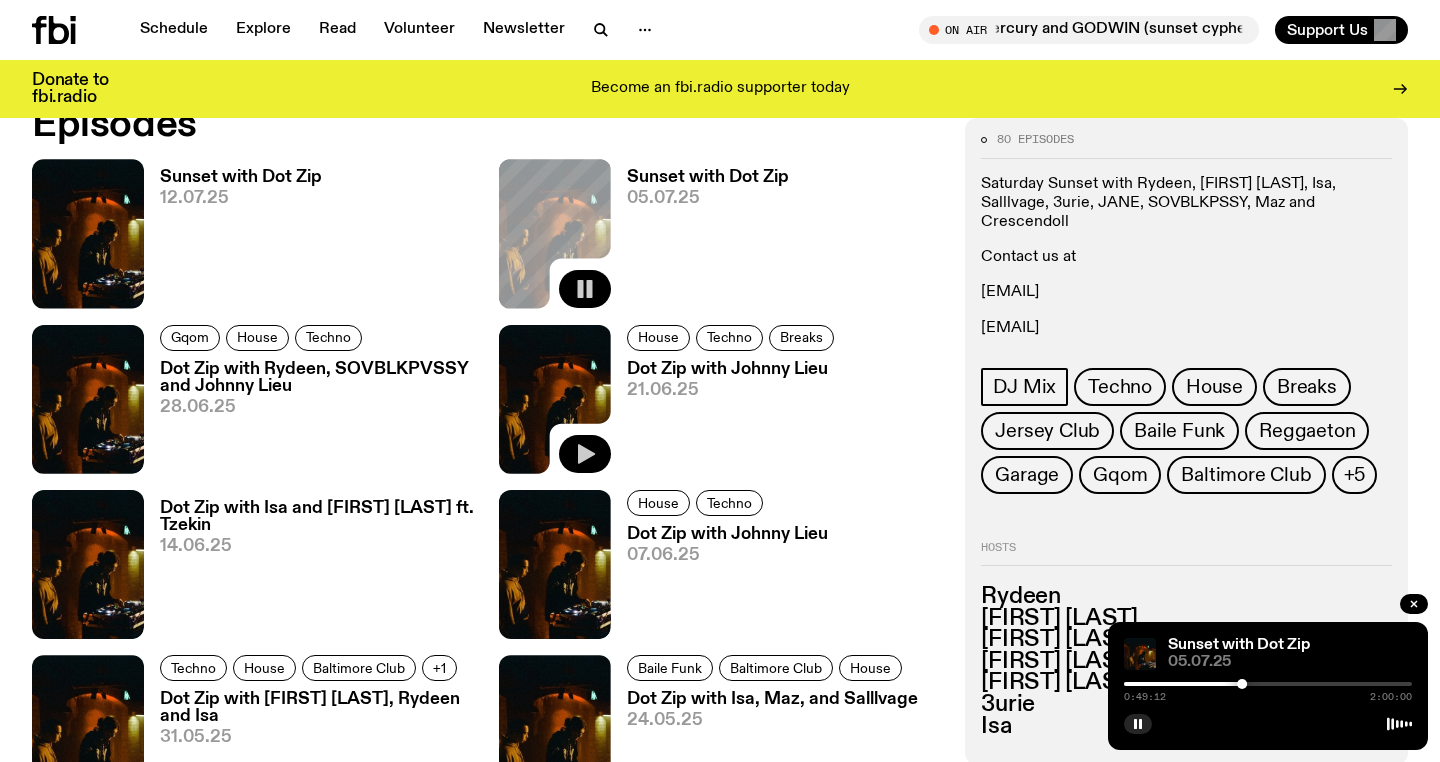 click 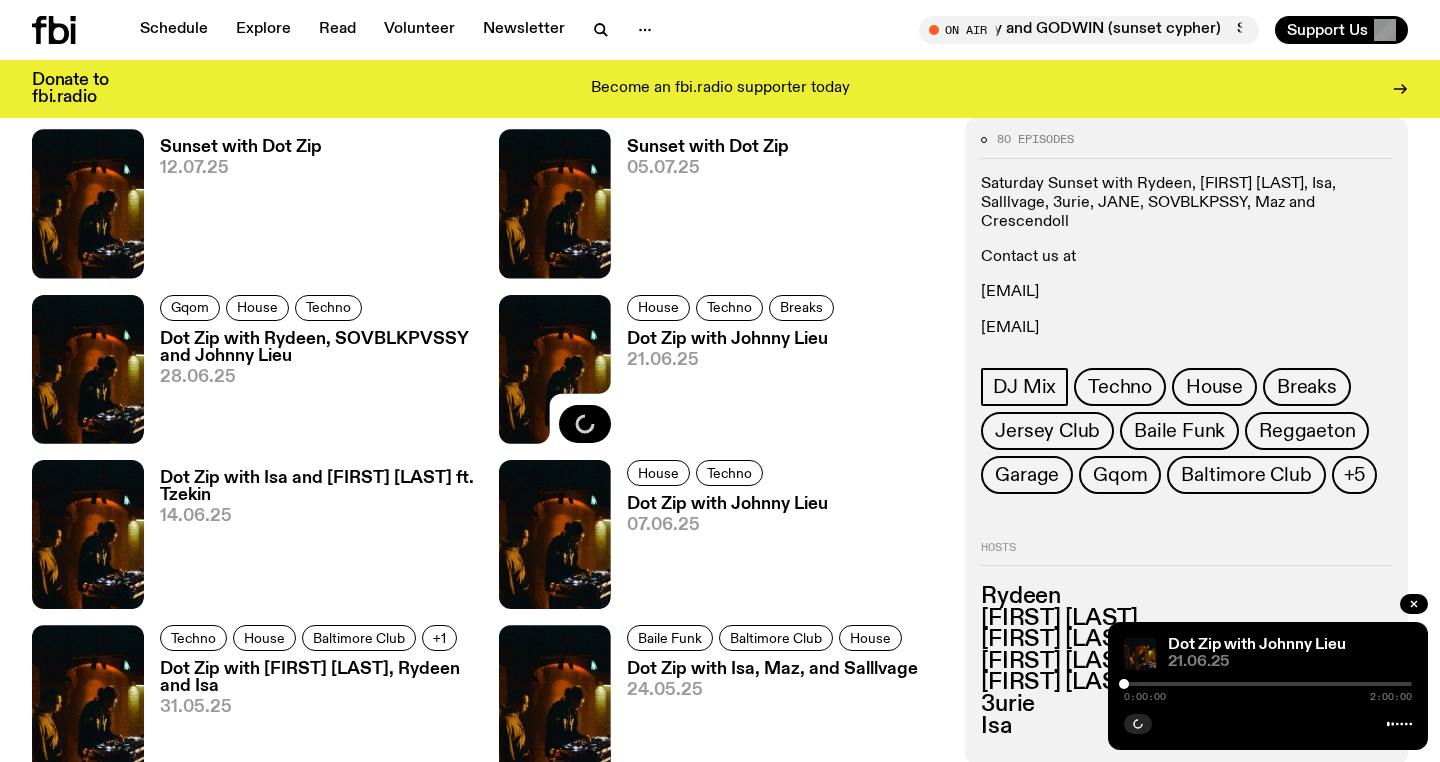 scroll, scrollTop: 1089, scrollLeft: 0, axis: vertical 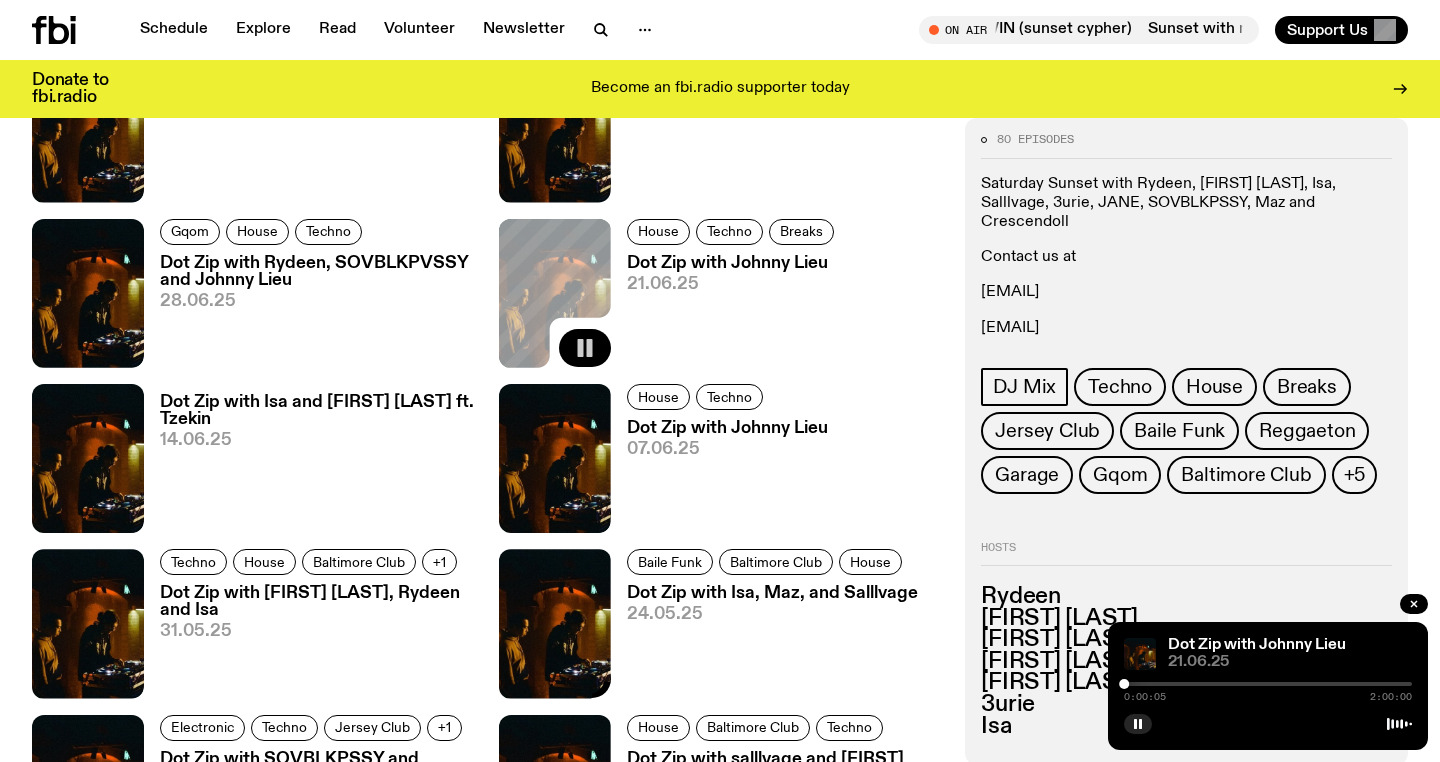 click 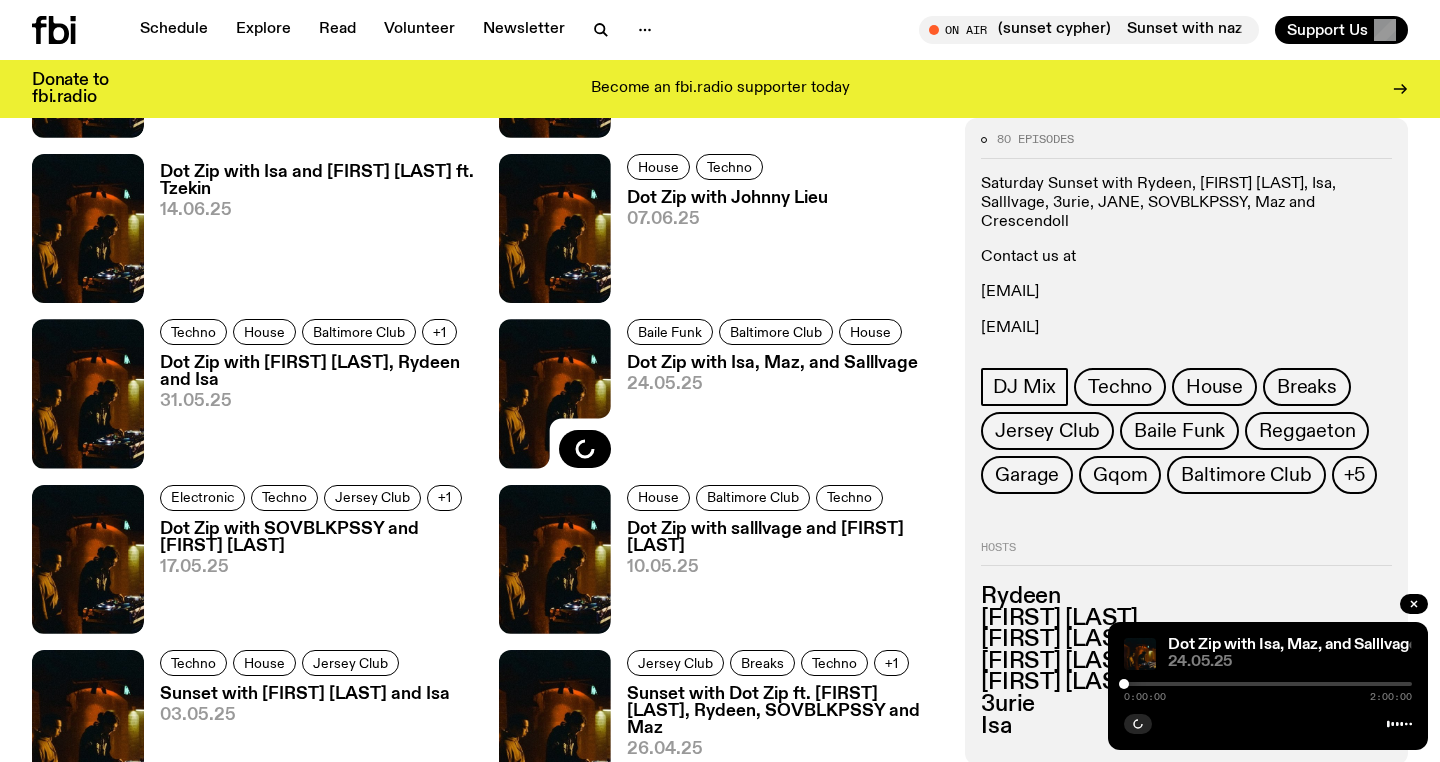 scroll, scrollTop: 1325, scrollLeft: 0, axis: vertical 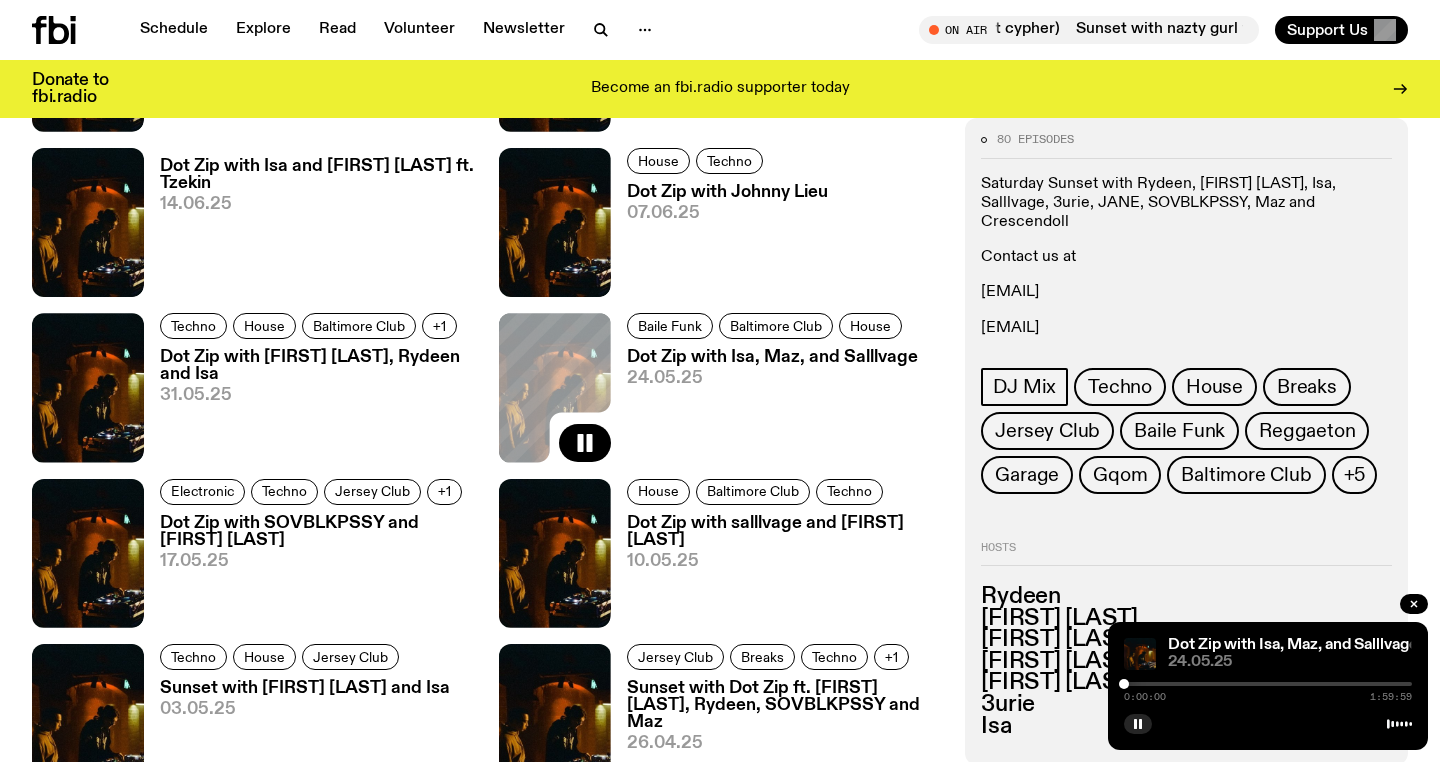 click at bounding box center (1268, 684) 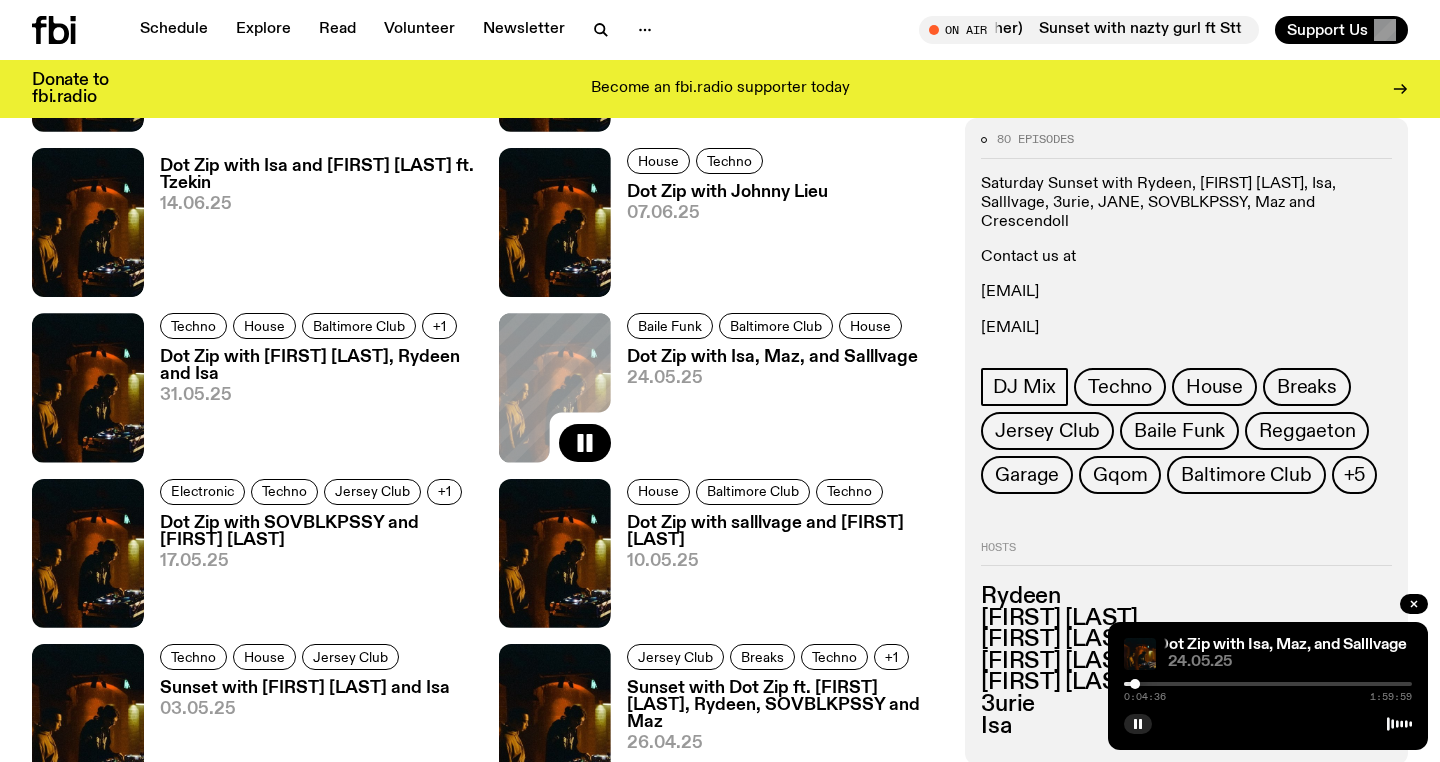 click on "0:04:36 1:59:59" at bounding box center [1268, 690] 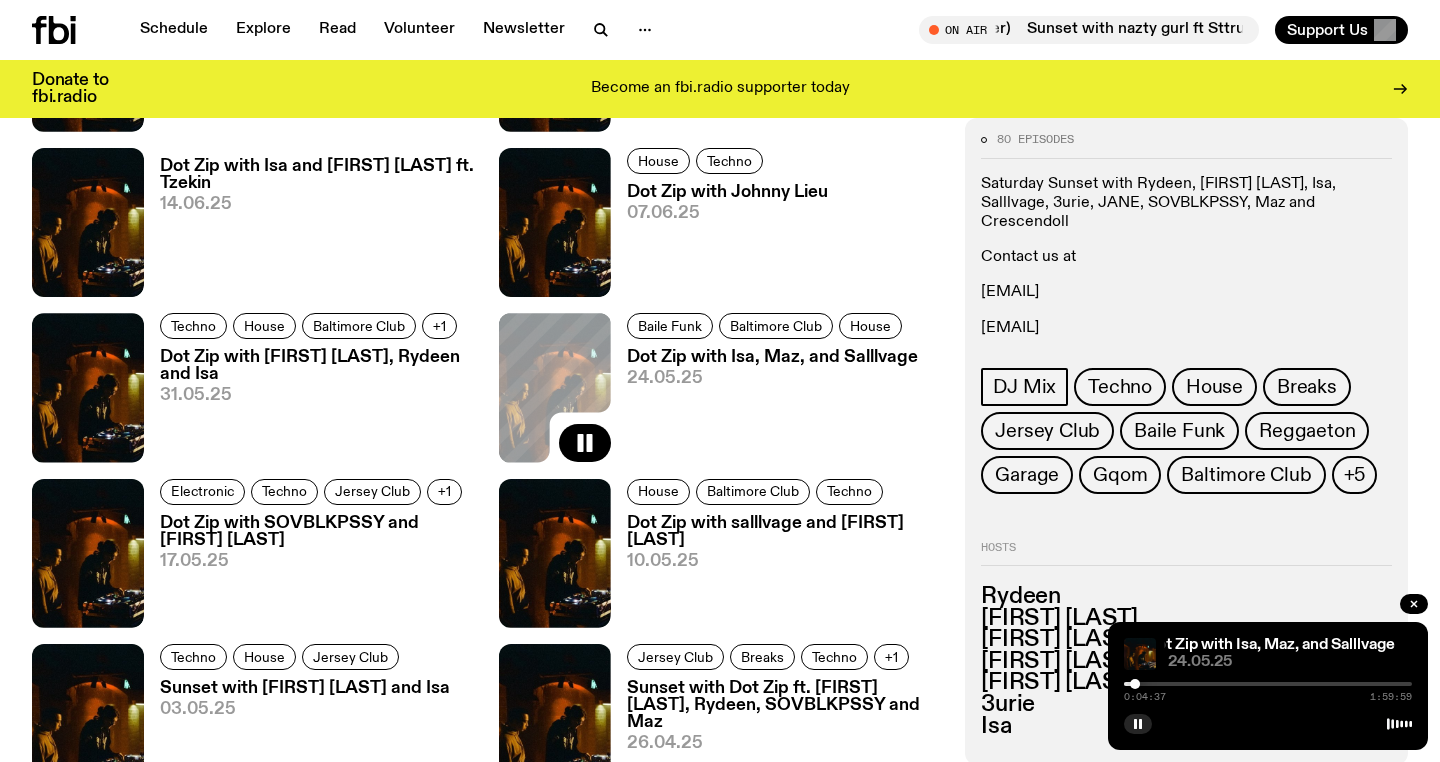click on "0:04:37 1:59:59" at bounding box center (1268, 690) 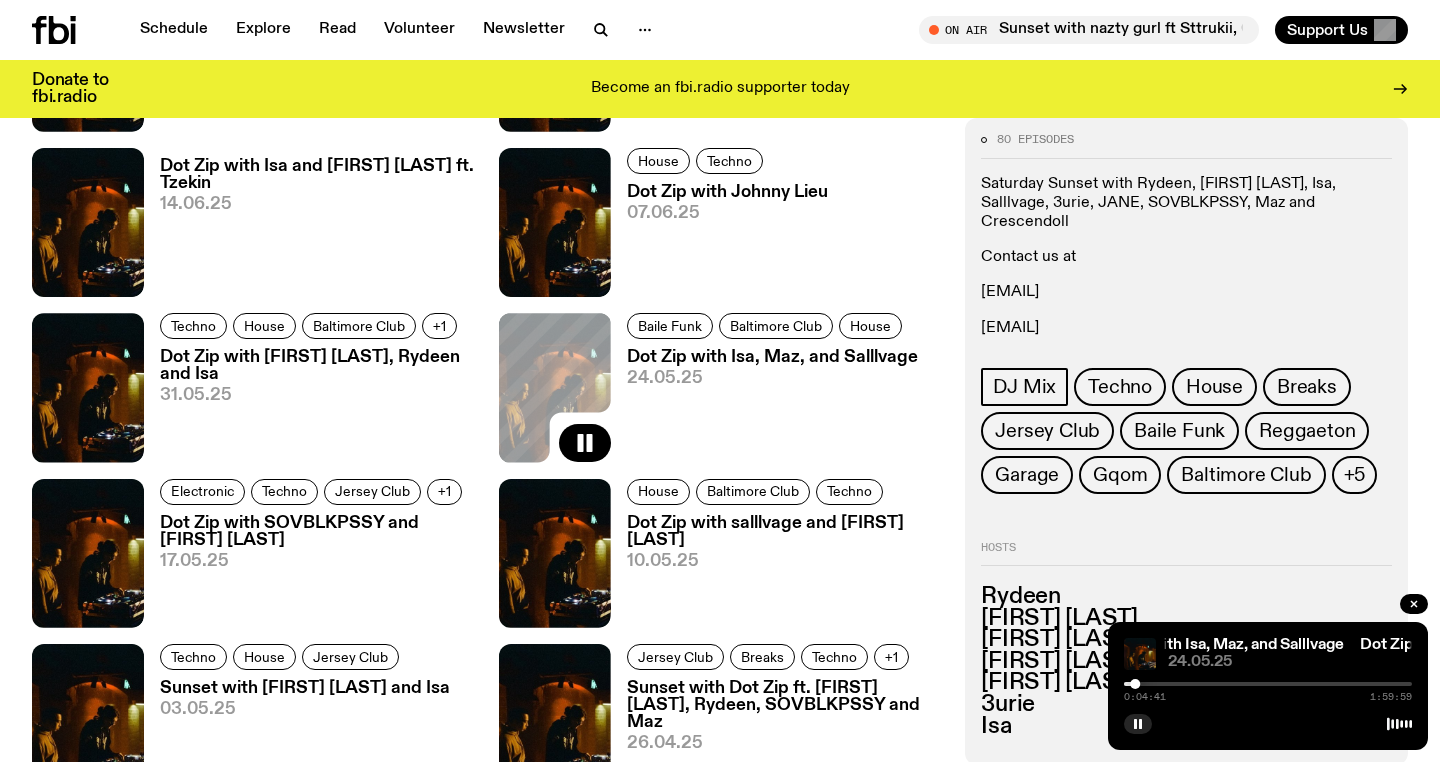 click on "0:04:41 1:59:59" at bounding box center [1268, 690] 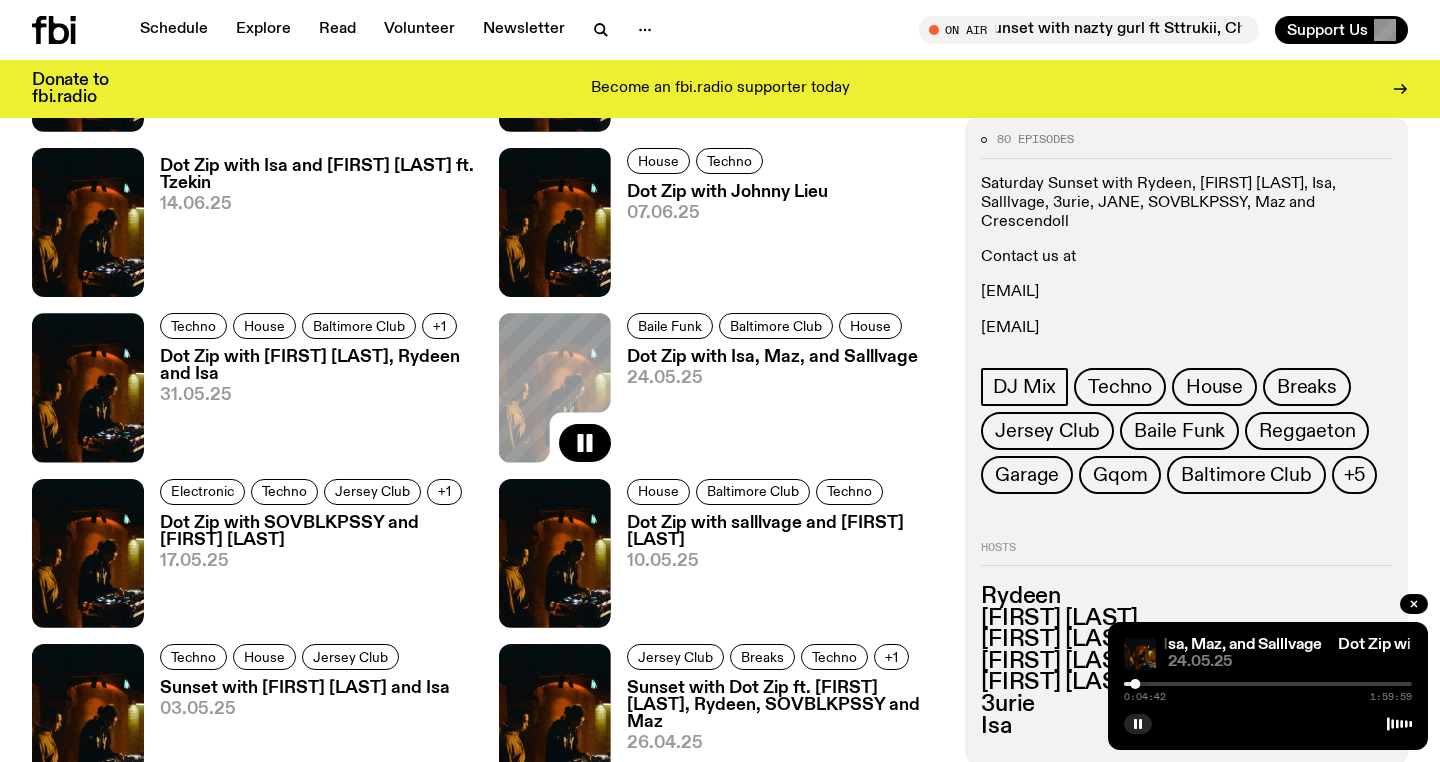 click at bounding box center (1268, 684) 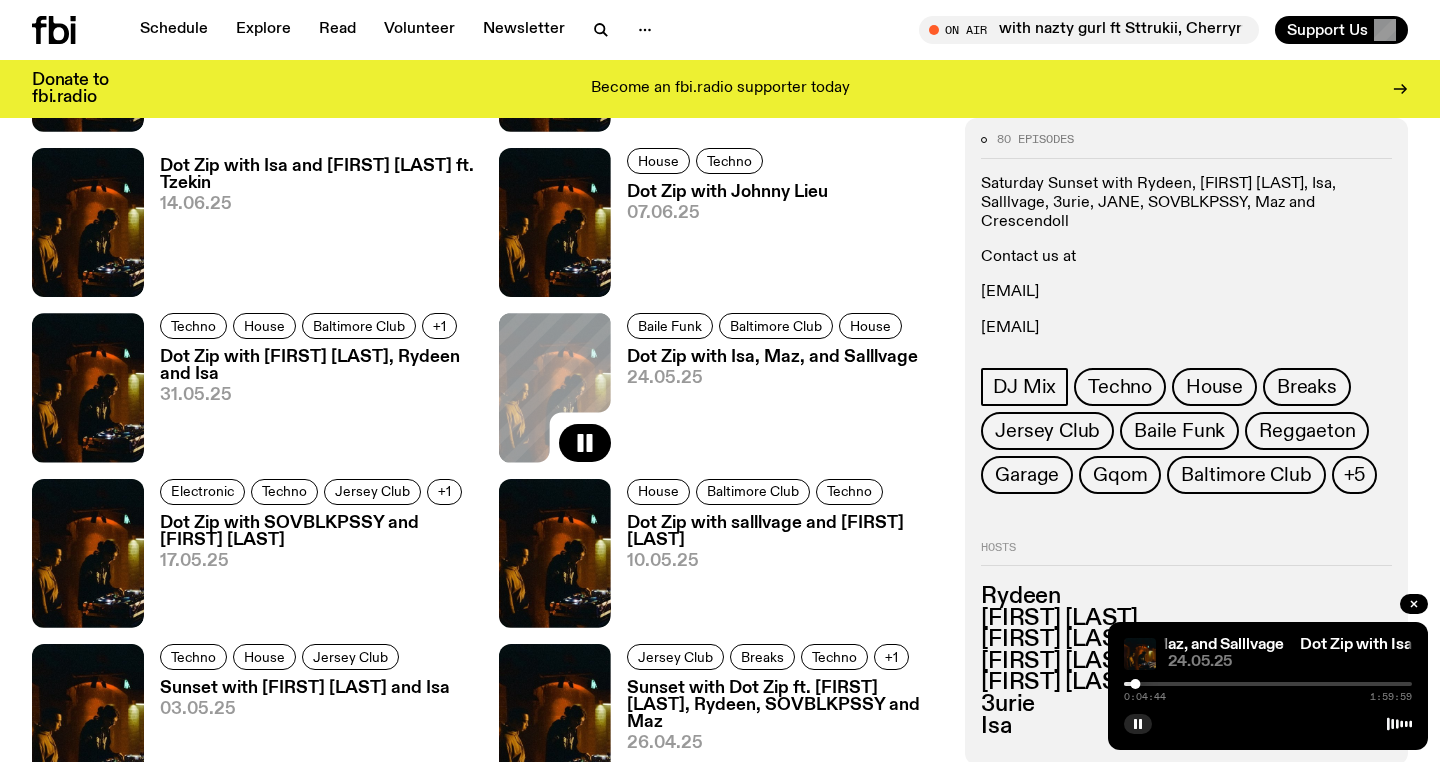 click at bounding box center [1268, 684] 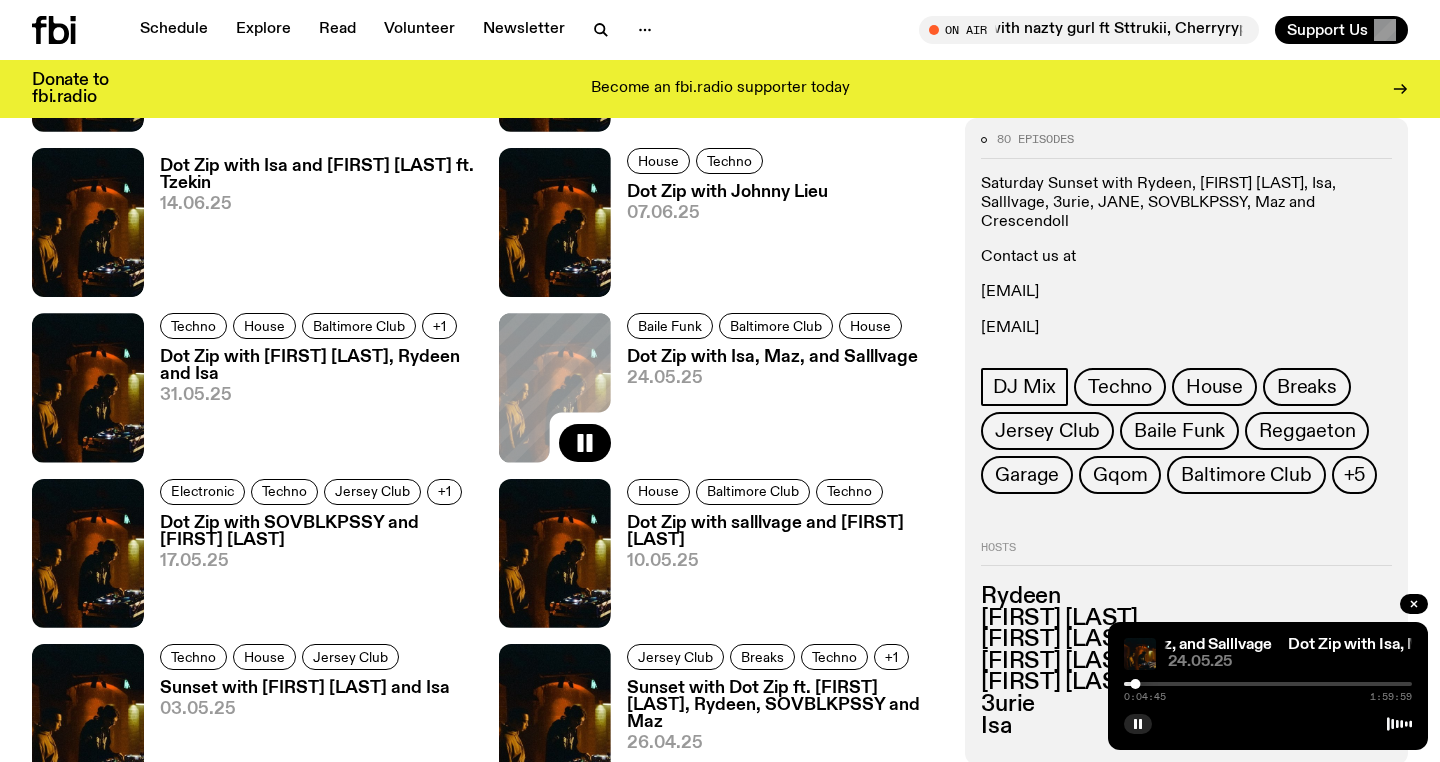 click on "0:04:45 1:59:59" at bounding box center [1268, 690] 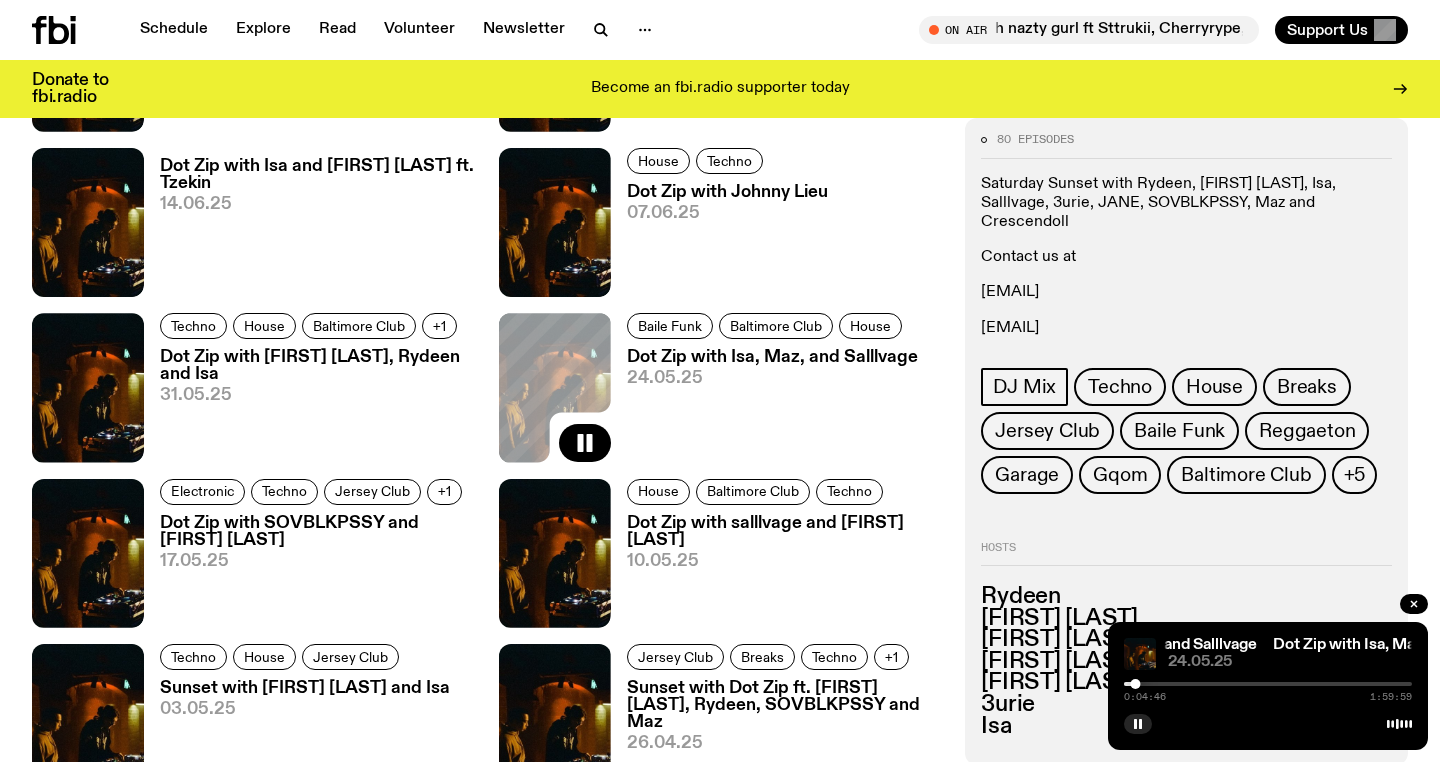 click on "0:04:46 1:59:59" at bounding box center [1268, 690] 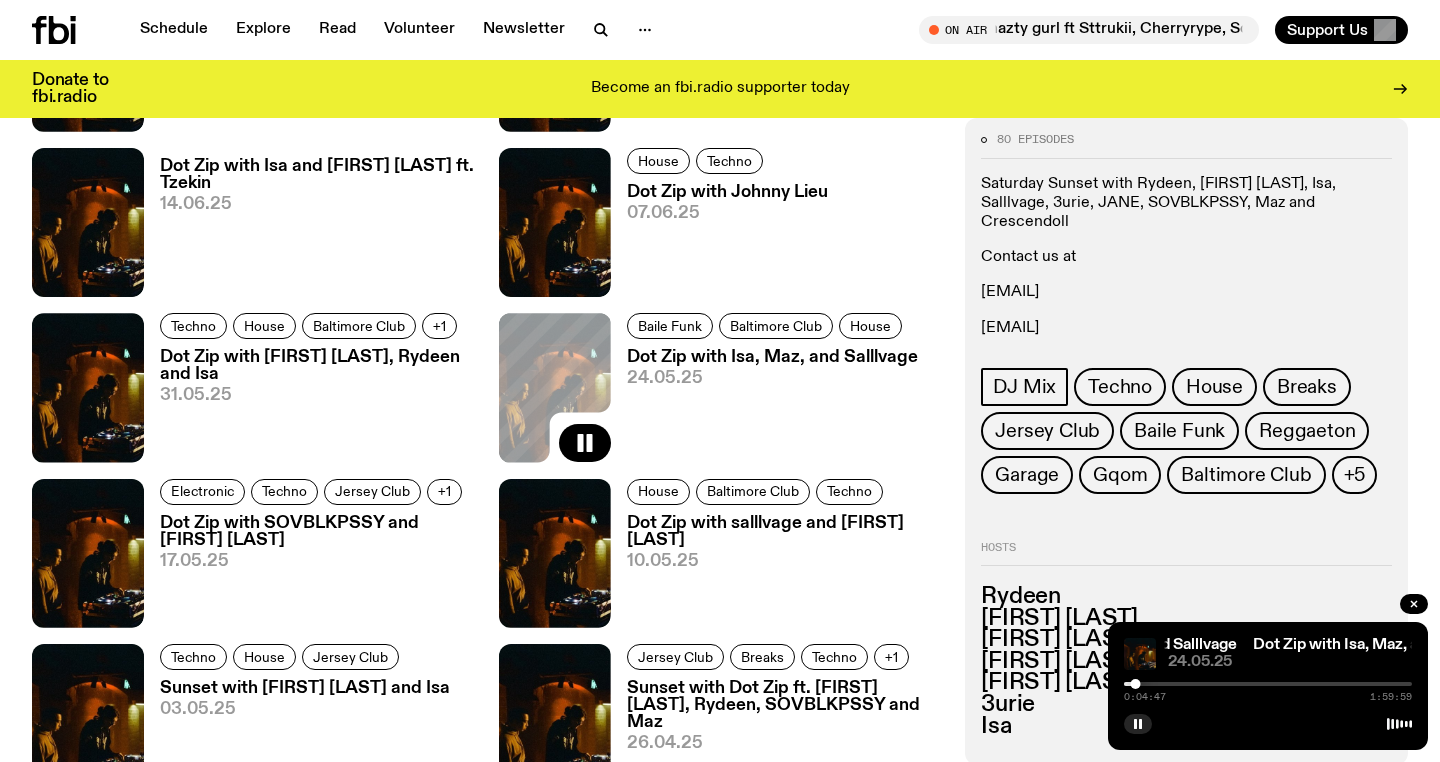 click at bounding box center (1268, 684) 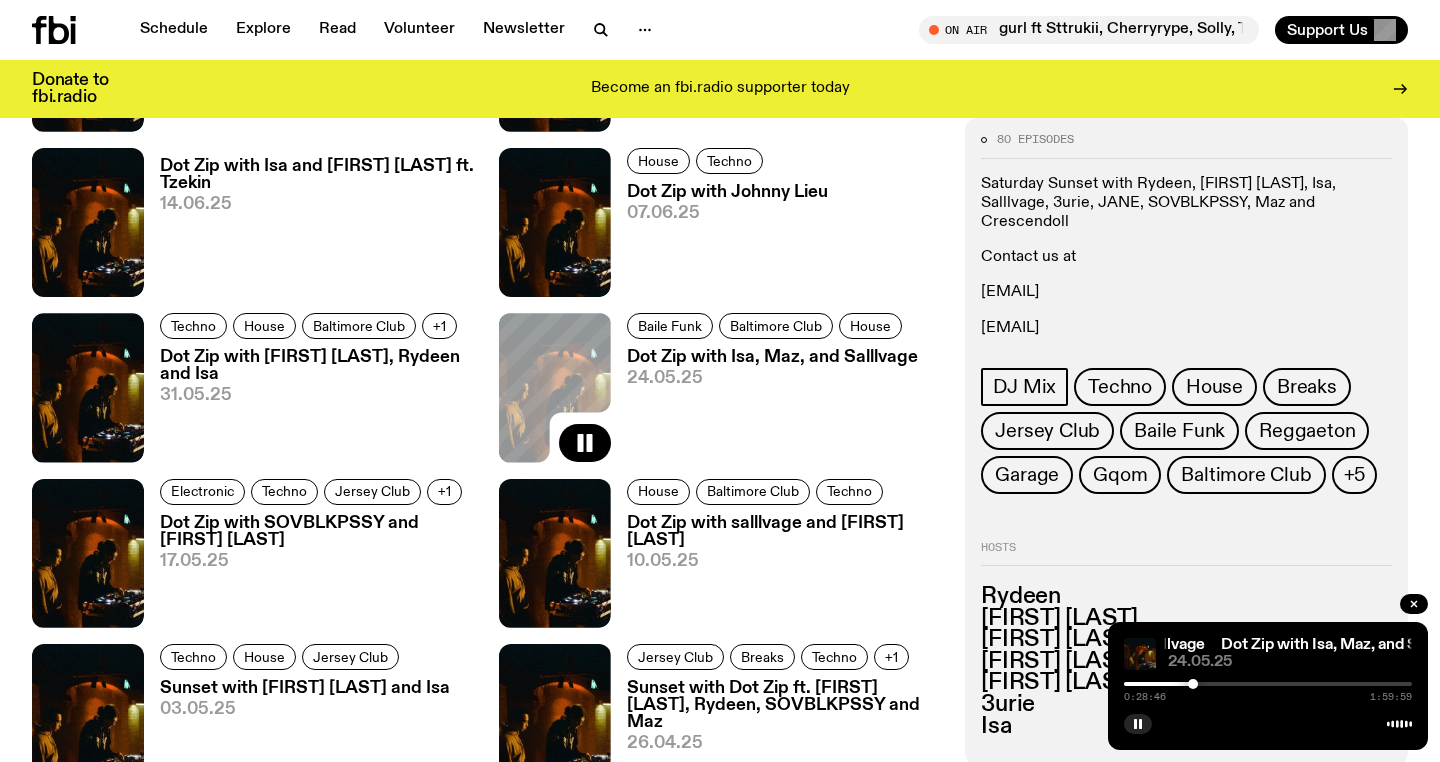 click at bounding box center [1268, 684] 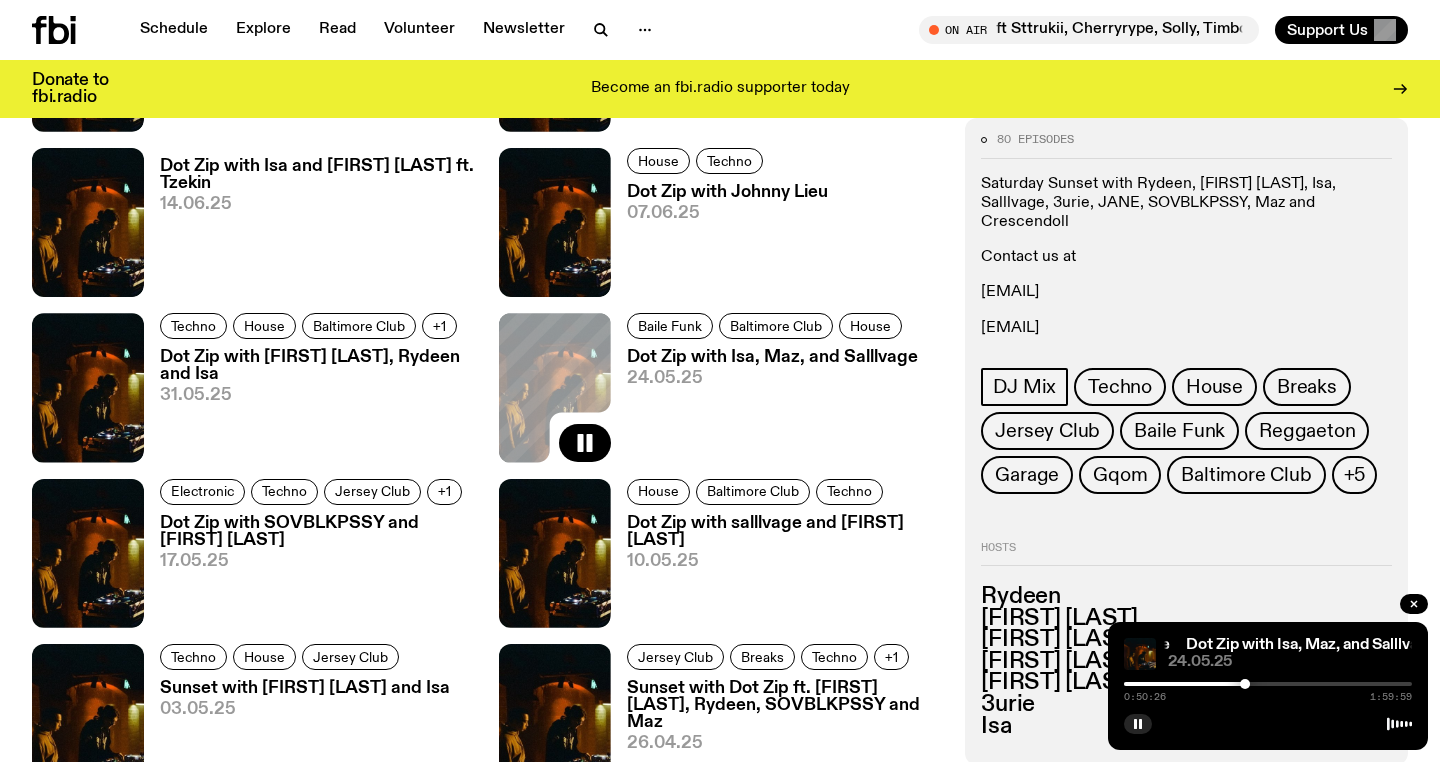 click at bounding box center (1268, 684) 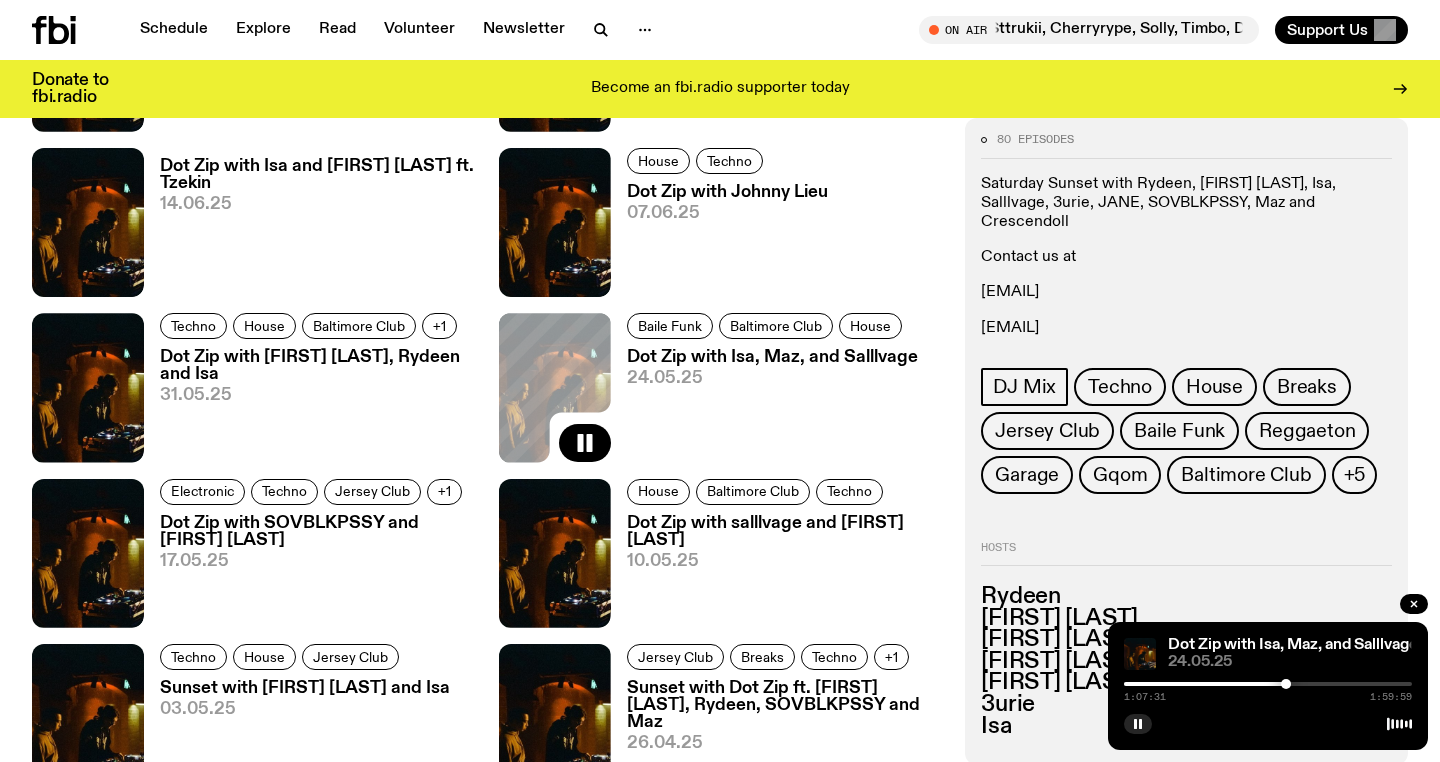 click at bounding box center [1268, 684] 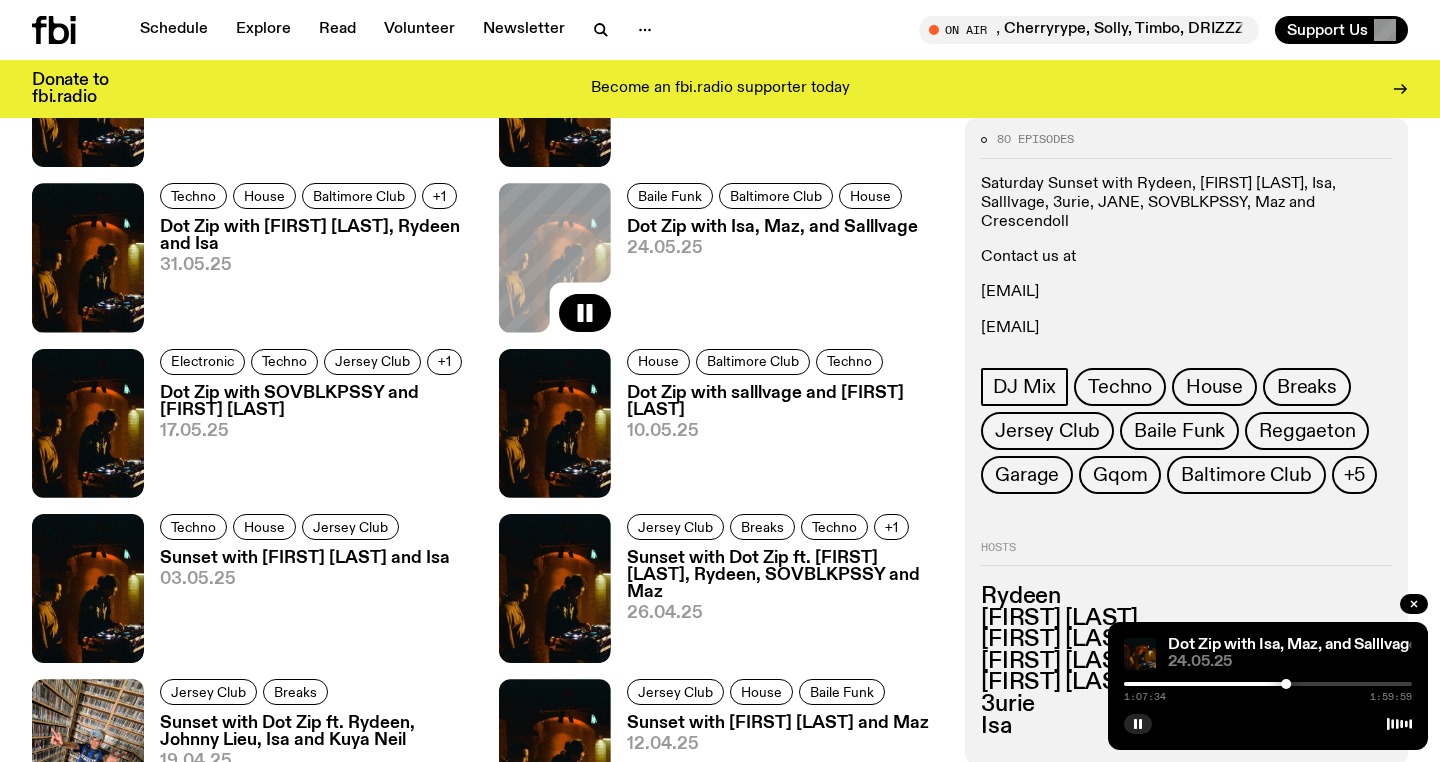 scroll, scrollTop: 1575, scrollLeft: 0, axis: vertical 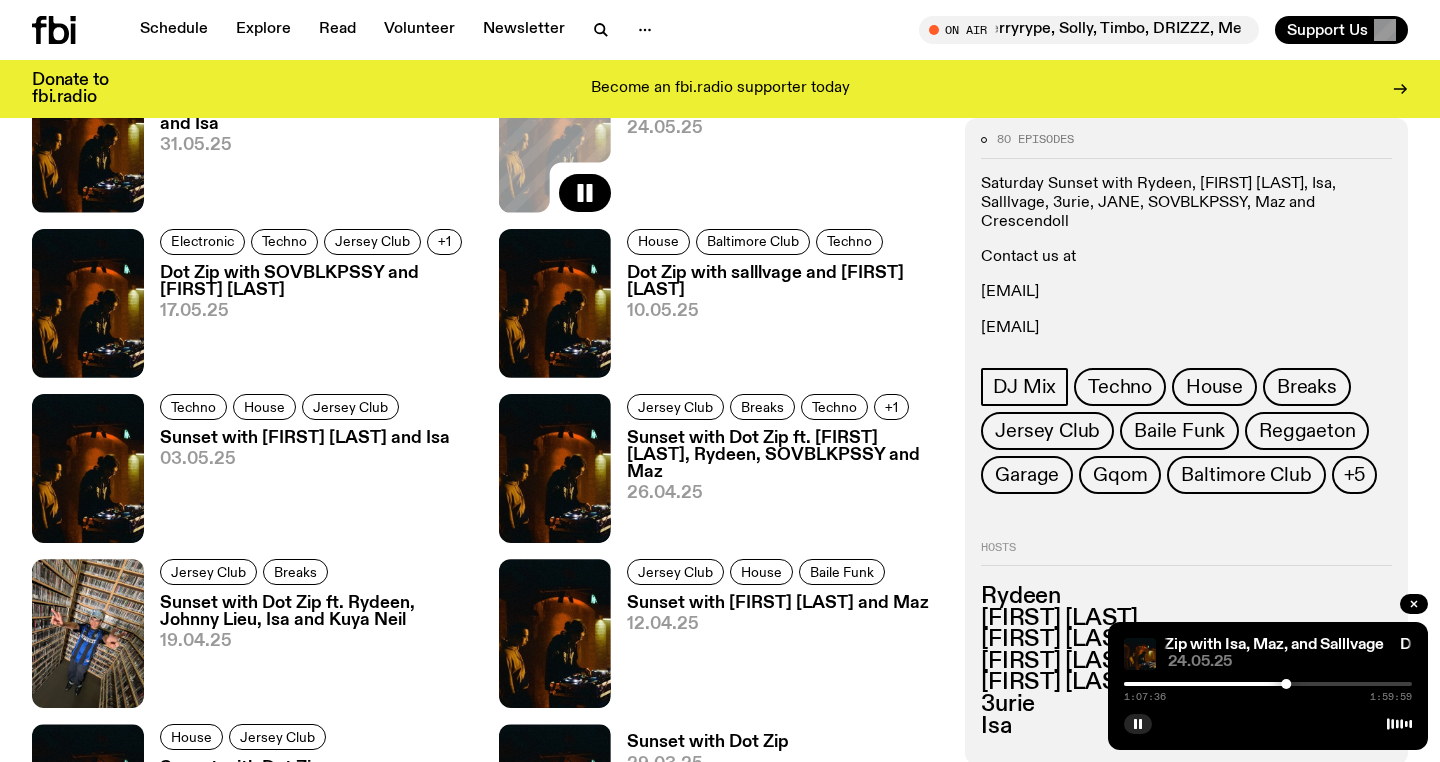 click at bounding box center [1268, 684] 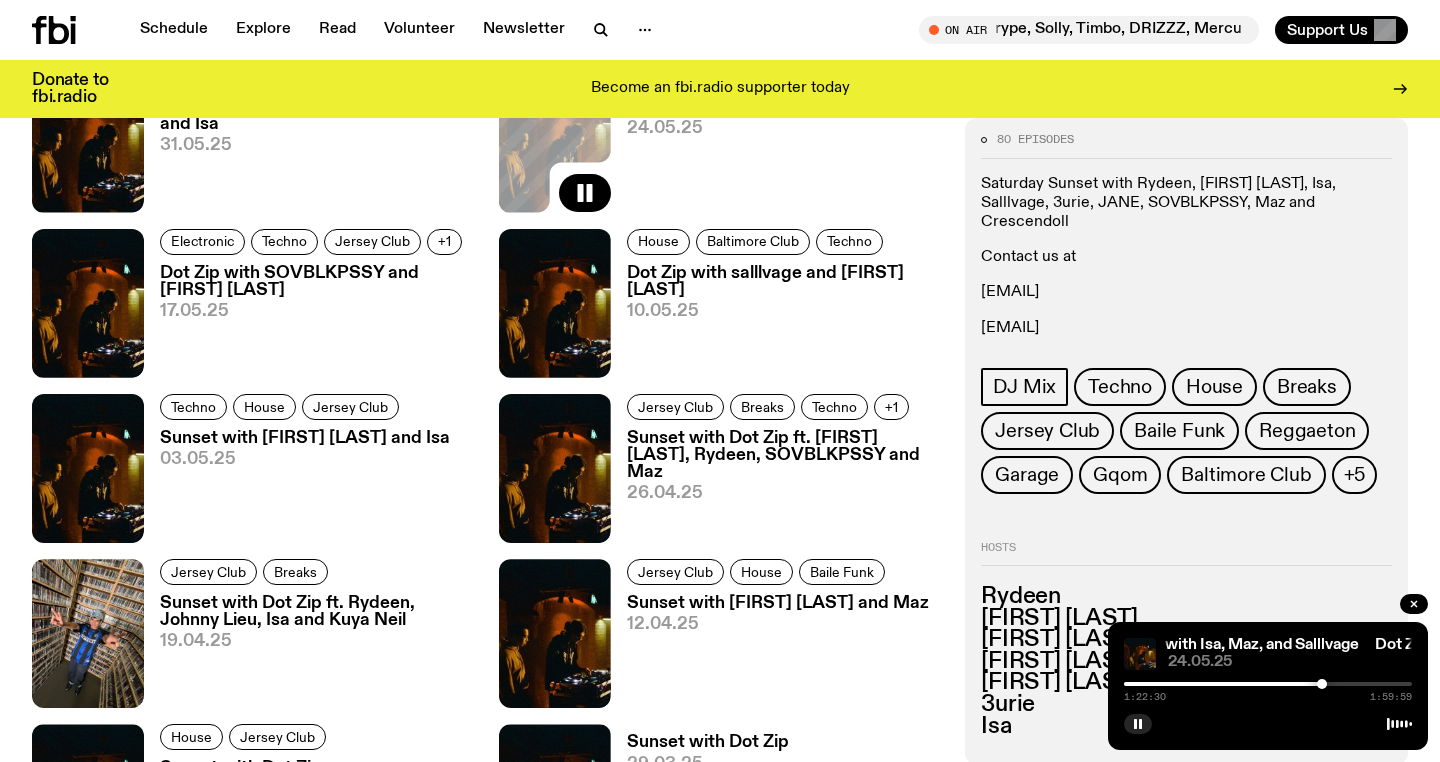 scroll, scrollTop: 1858, scrollLeft: 0, axis: vertical 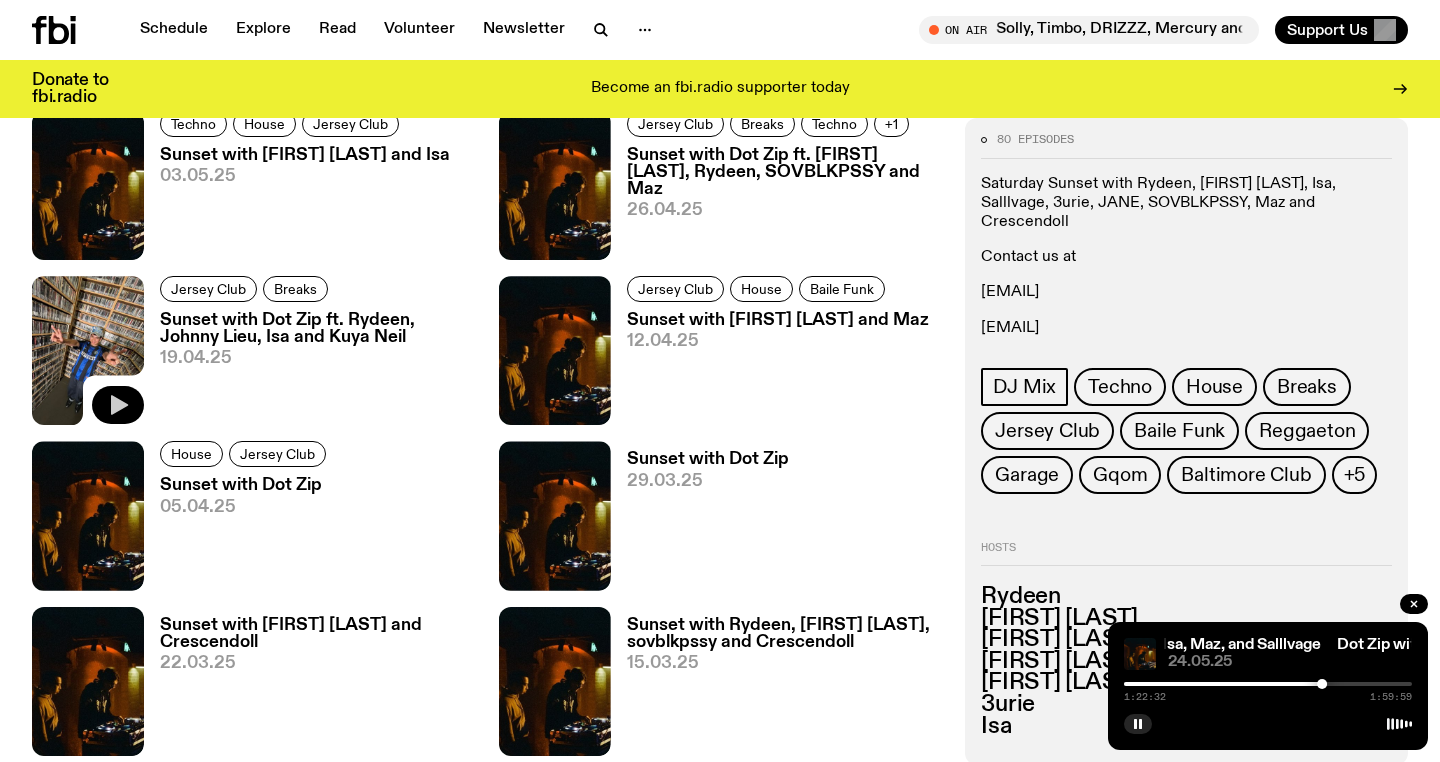 click 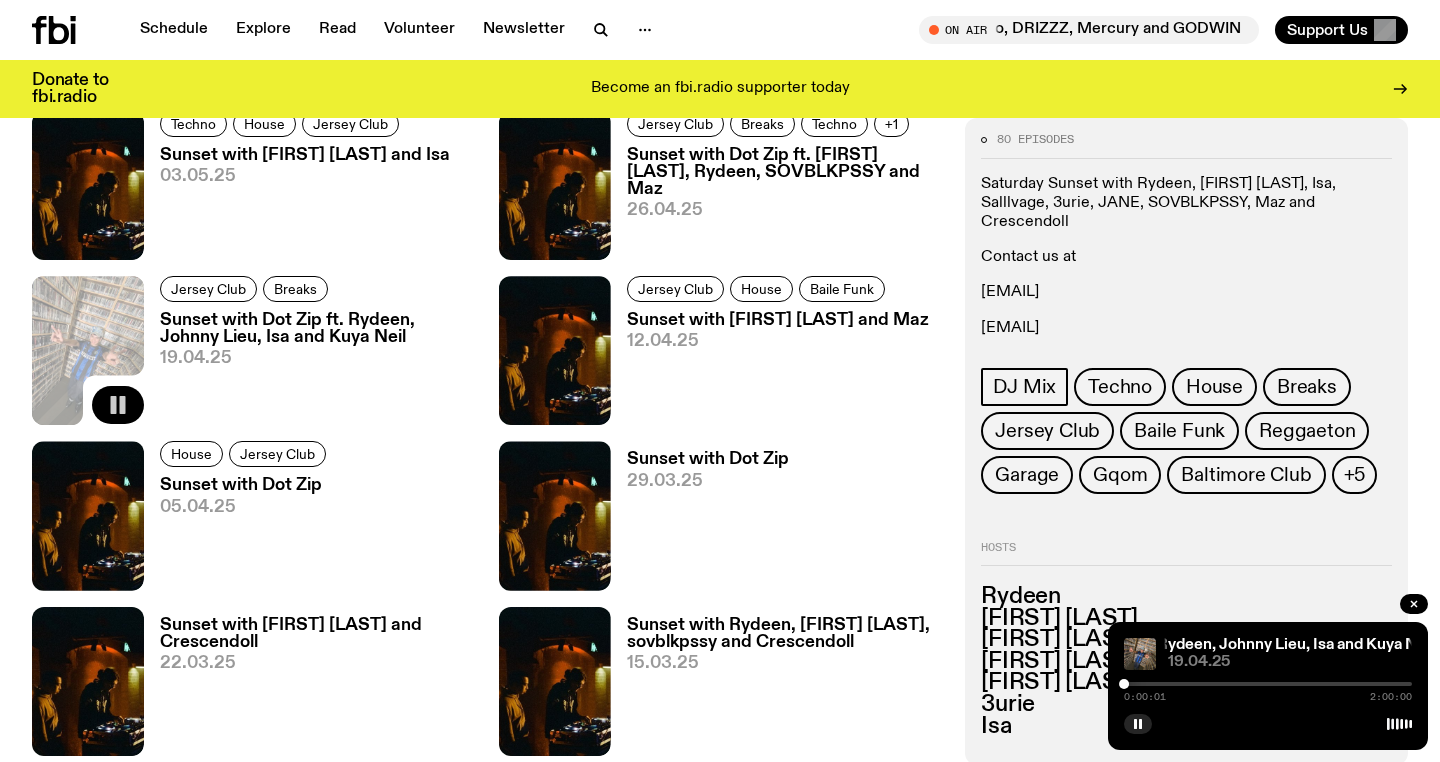 click on "0:00:01 2:00:00" at bounding box center [1268, 690] 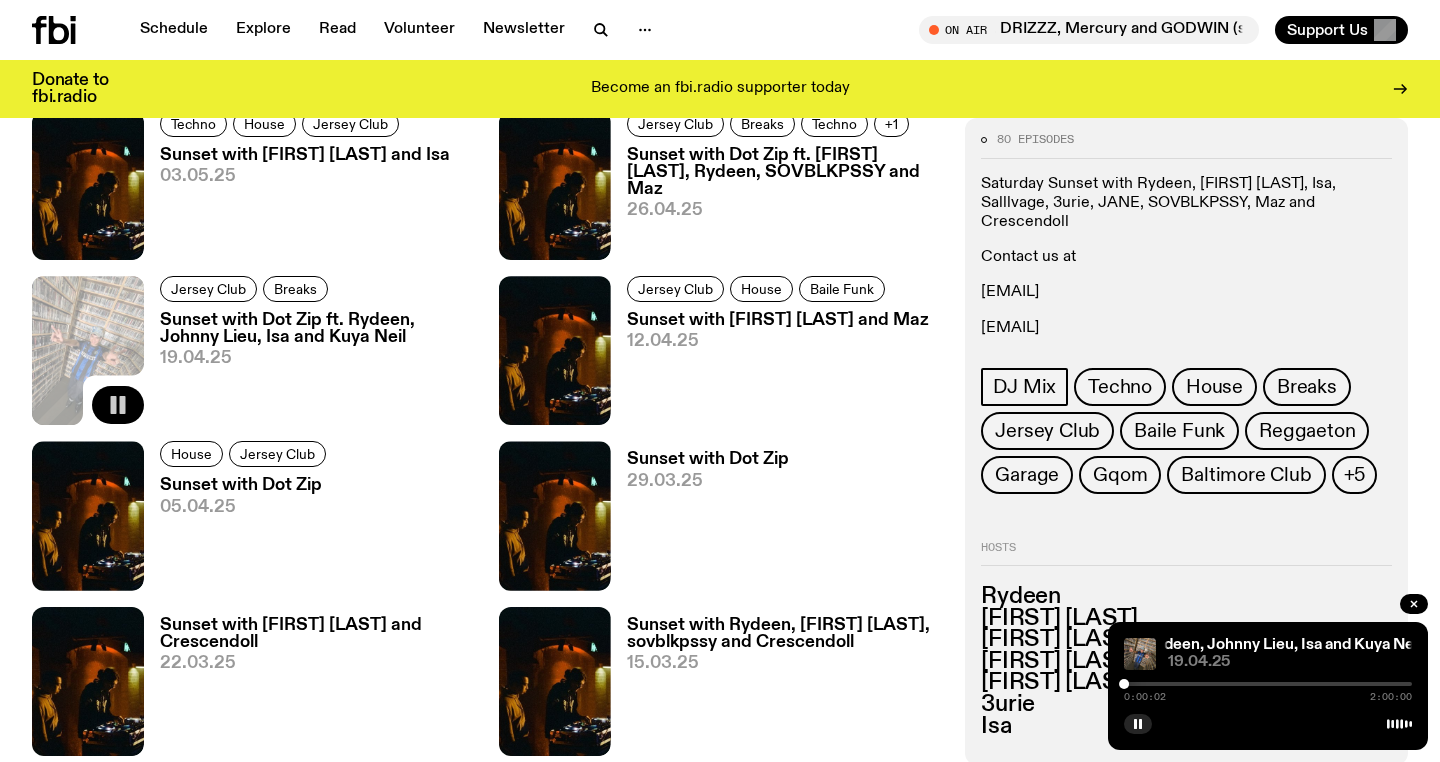 click at bounding box center (1268, 684) 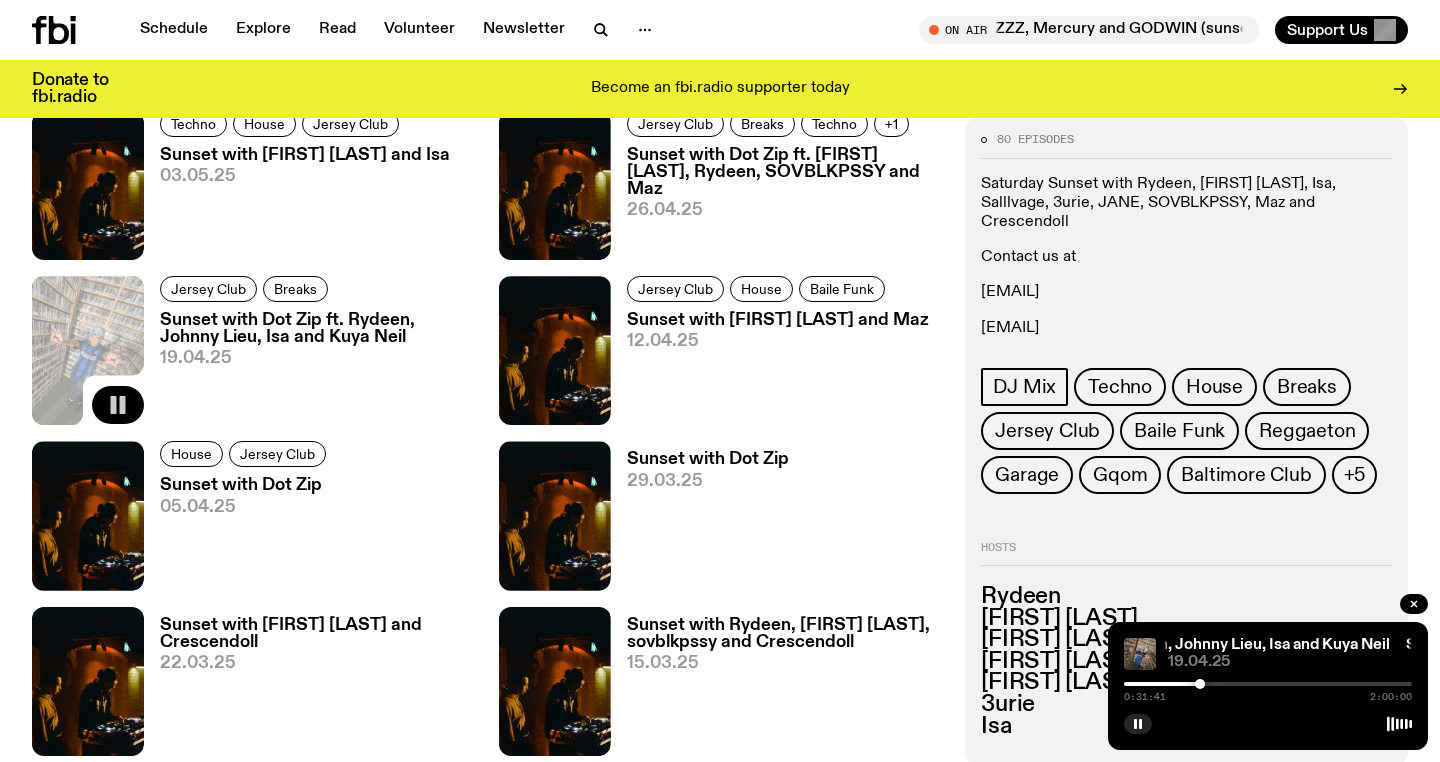 click at bounding box center [1268, 684] 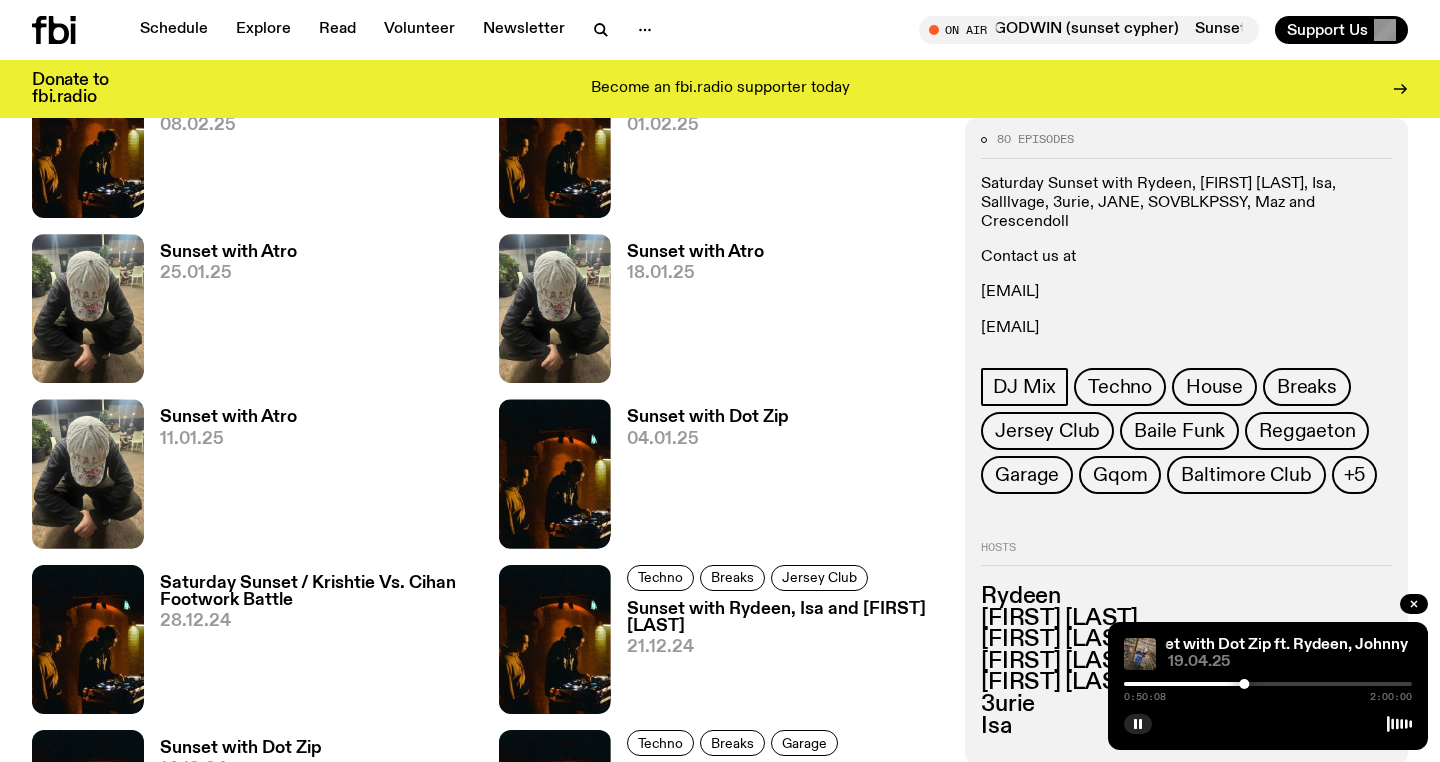 scroll, scrollTop: 3256, scrollLeft: 0, axis: vertical 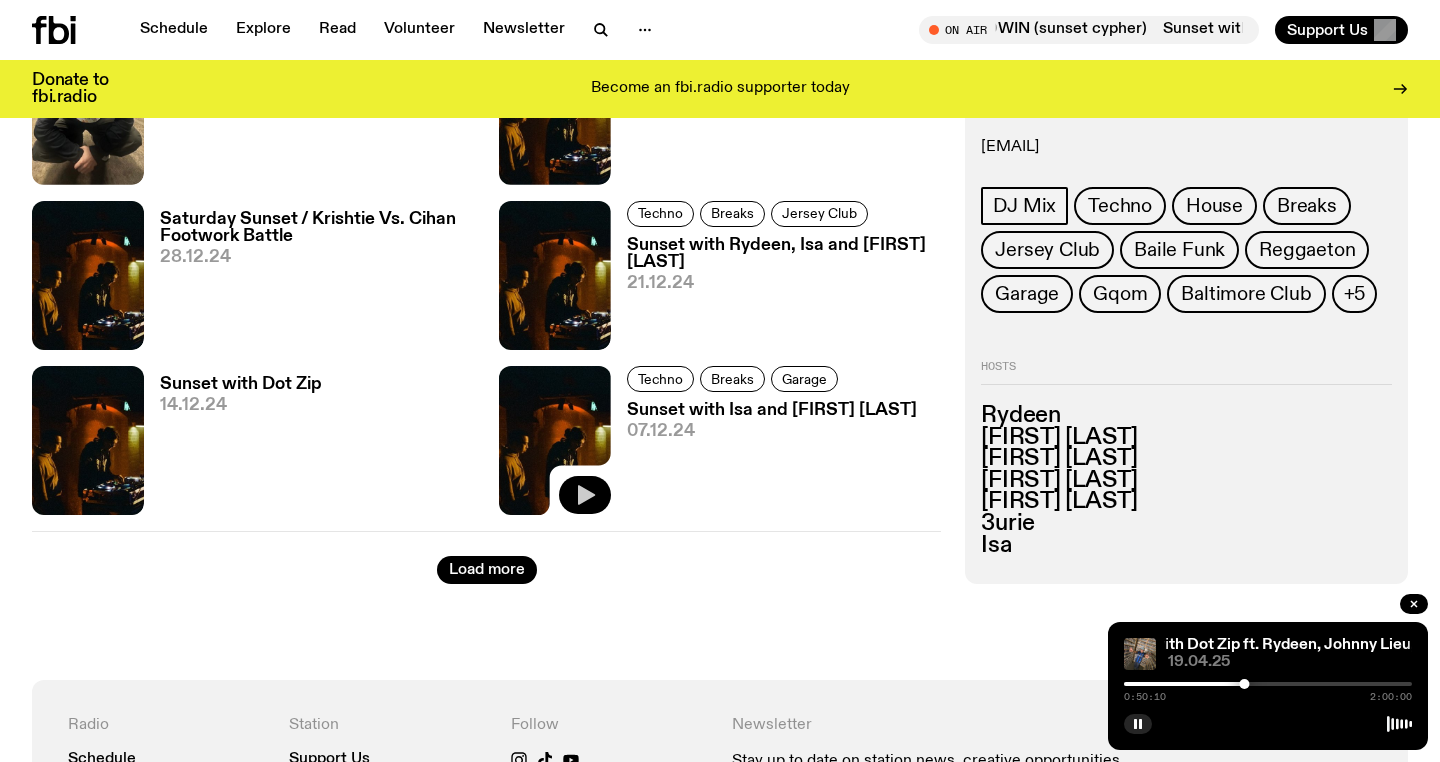 click 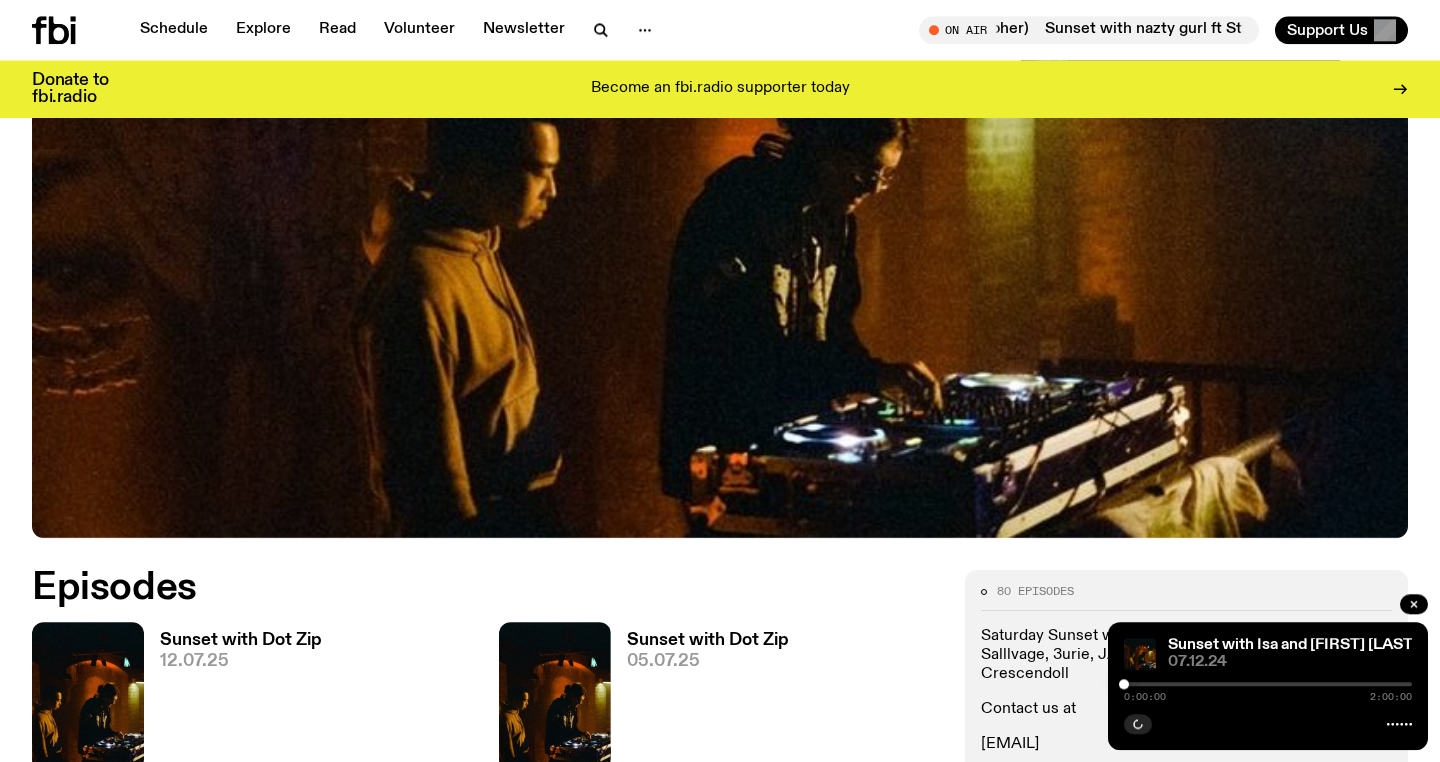 scroll, scrollTop: 770, scrollLeft: 0, axis: vertical 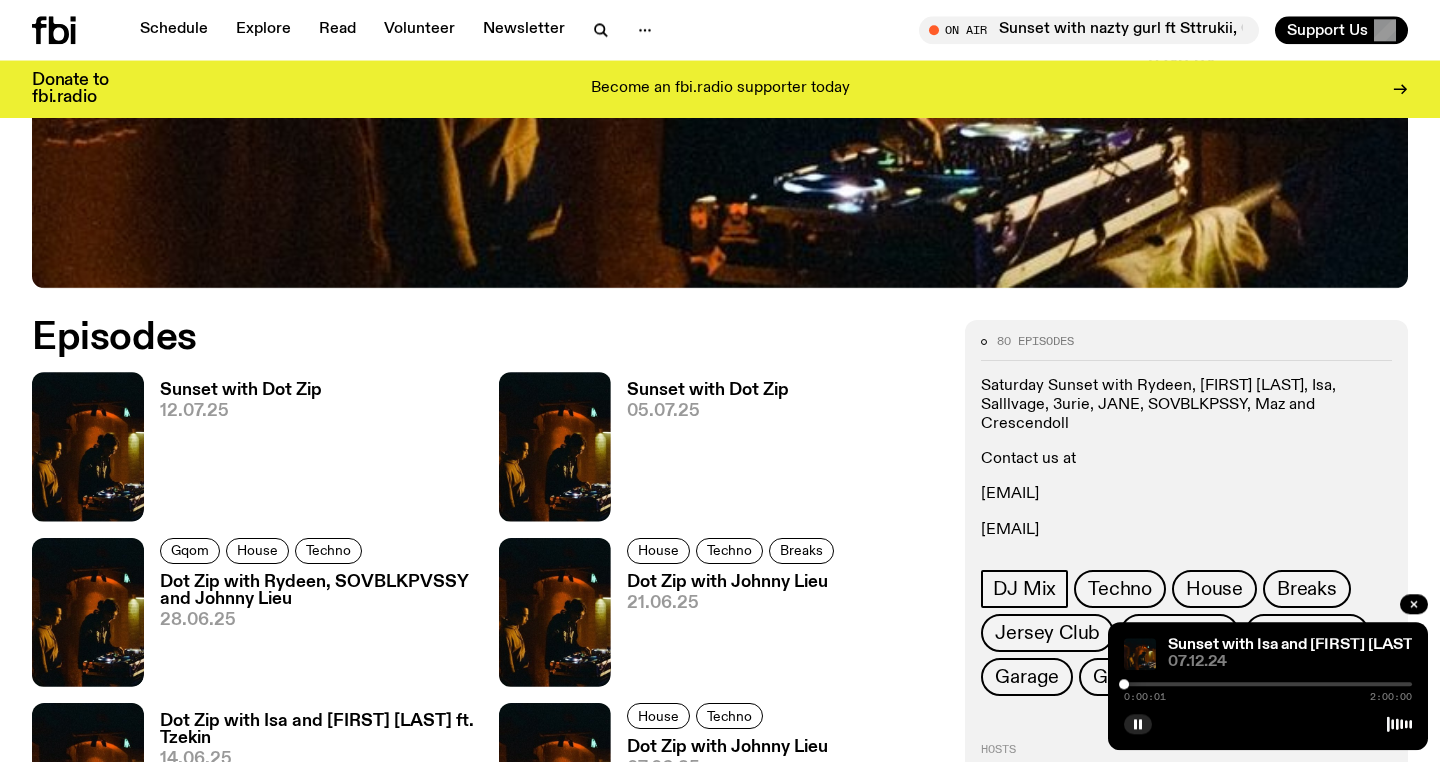 click at bounding box center [1268, 684] 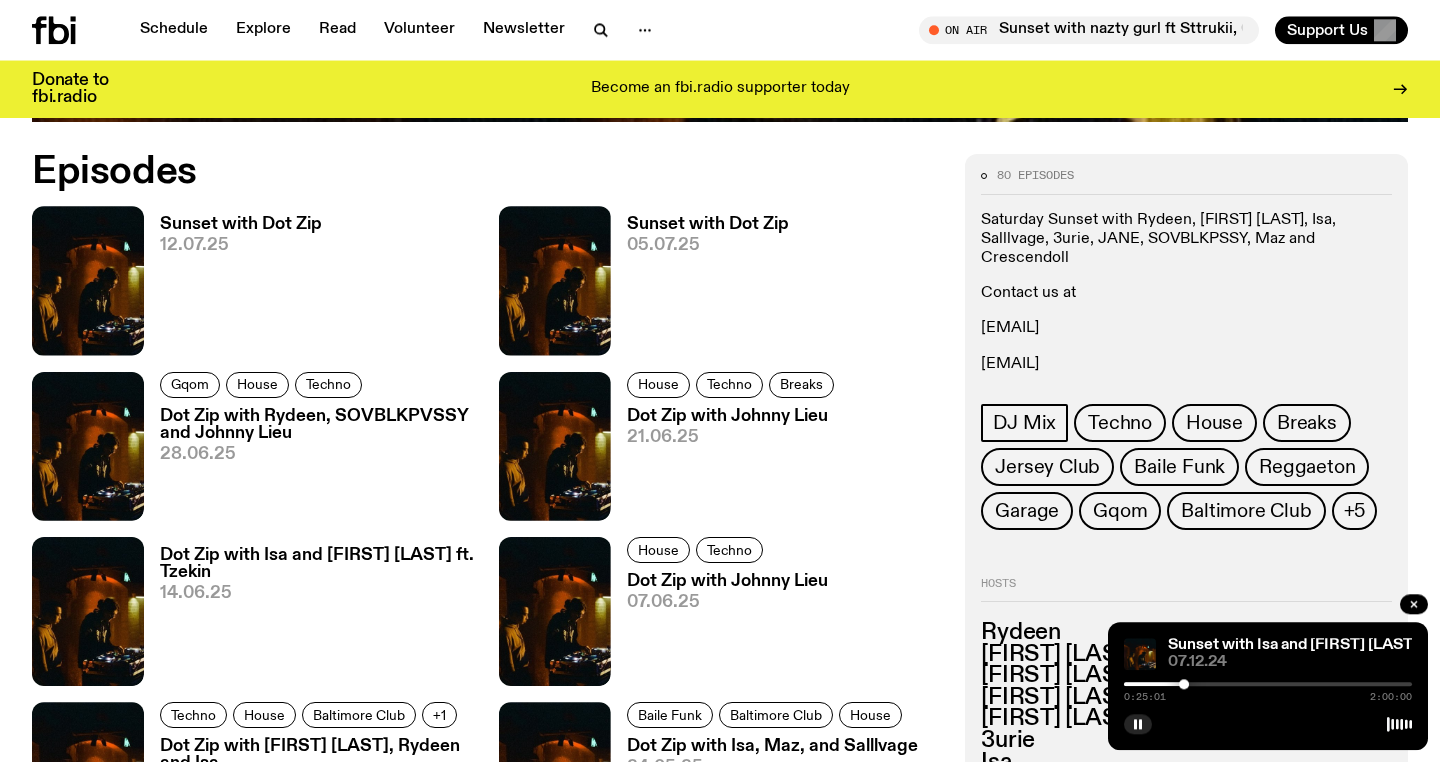 scroll, scrollTop: 1113, scrollLeft: 0, axis: vertical 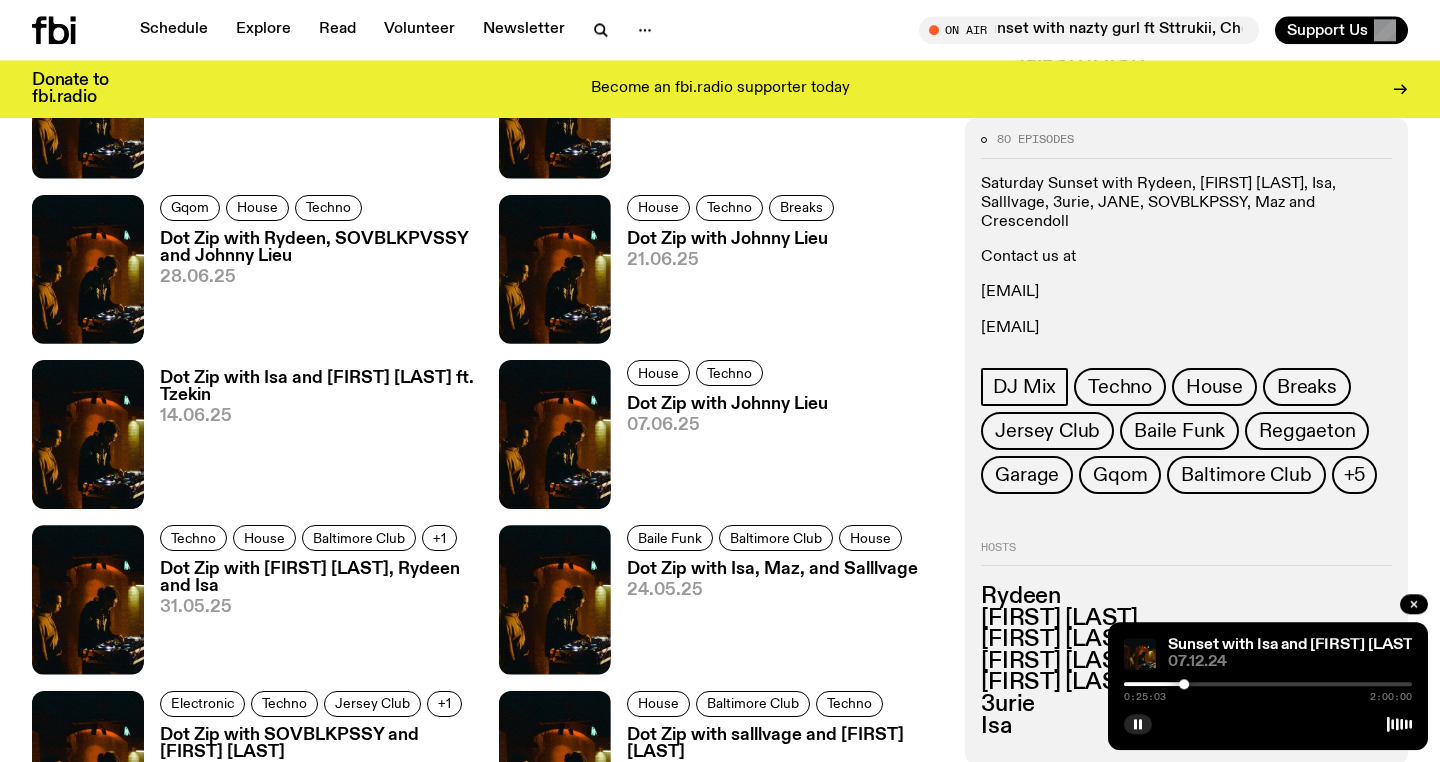 click at bounding box center (1268, 684) 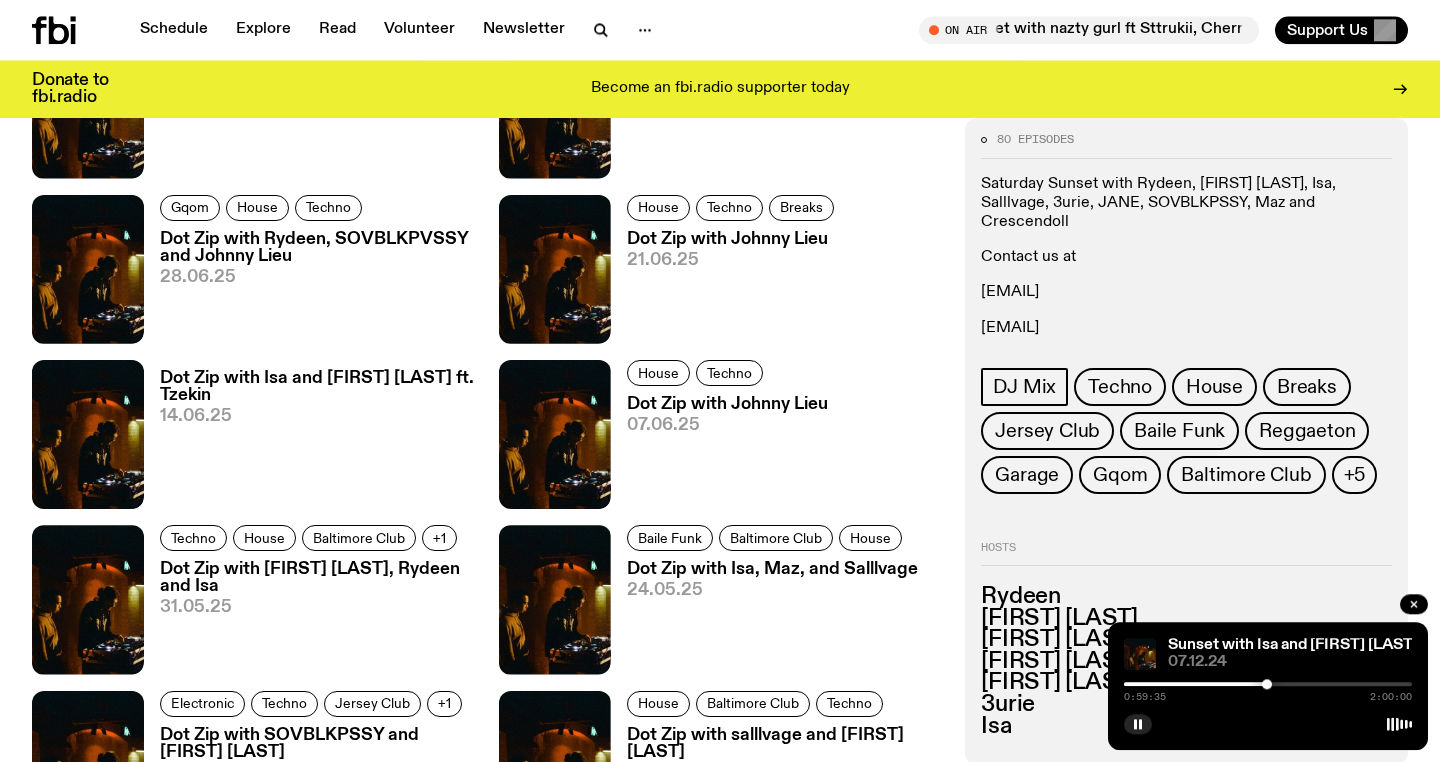 scroll, scrollTop: 798, scrollLeft: 0, axis: vertical 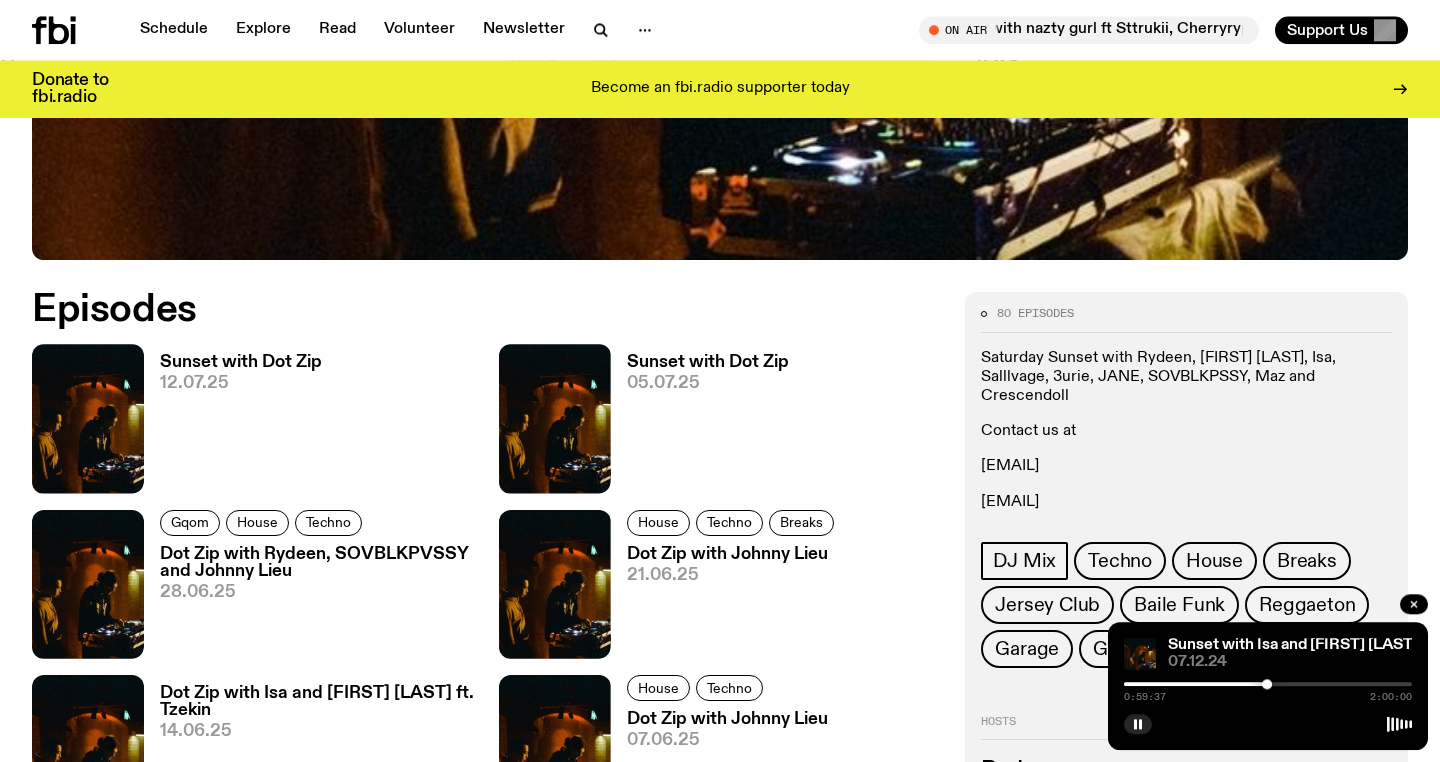 click at bounding box center (1268, 684) 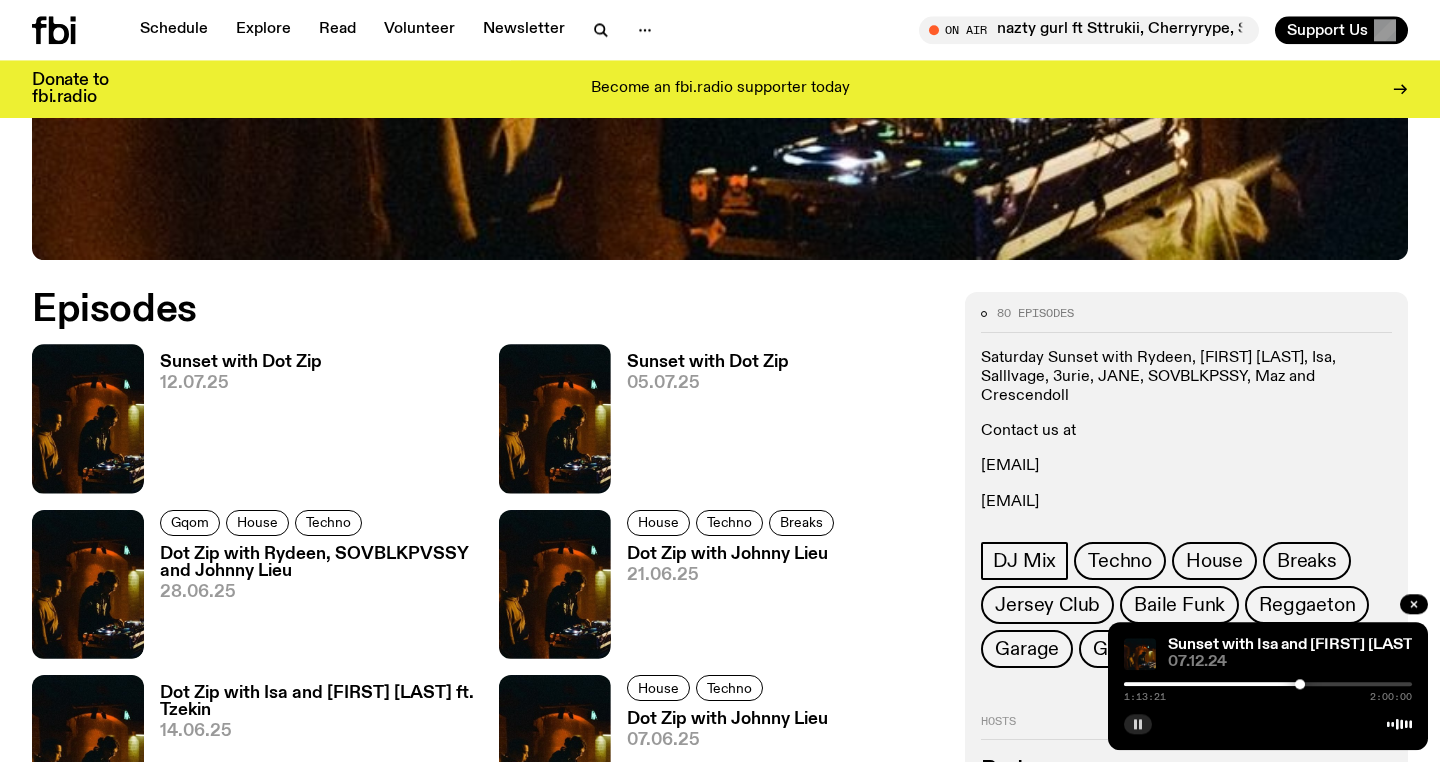 click 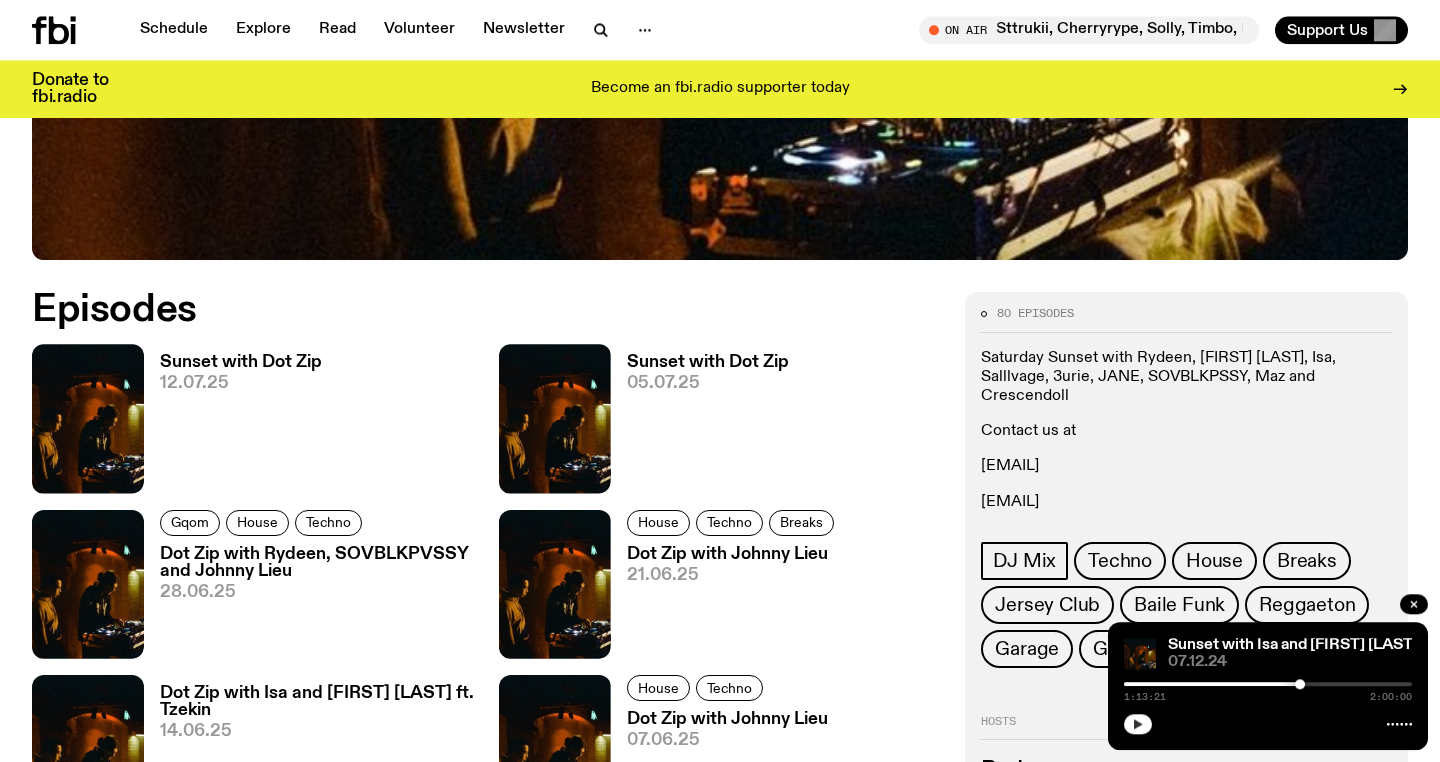 click on "80 episodes Saturday Sunset with Rydeen, Johnny Lieu, Isa, Salllvage, 3urie, JANE, SOVBLKPSSY, Maz and Crescendoll Contact us at johnny [at] fbiradio.com ry [at] fbiradio.com DJ Mix Techno House Breaks Jersey Club Baile Funk Reggaeton Garage Gqom Baltimore Club +5  Hosts  Rydeen Johnny Lieu  Jane Inyang Emma Bastable Rowan Savage 3urie Isa  Episodes  Sunset with Dot Zip 12.07.25 Sunset with Dot Zip 05.07.25 Gqom House Techno Dot Zip with Rydeen, SOVBLKPVSSY and Johnny Lieu 28.06.25 House Techno Breaks Dot Zip with Johnny Lieu 21.06.25 Dot Zip with Isa and Johnny Lieu ft. Tzekin 14.06.25 House Techno Dot Zip with Johnny Lieu 07.06.25 Techno House Baltimore Club +1 Dot Zip with Johnny Lieu, Rydeen and Isa 31.05.25 Baile Funk Baltimore Club House Dot Zip with Isa, Maz, and Salllvage 24.05.25 Electronic Techno Jersey Club +1 Dot Zip with SOVBLKPSSY and Johnny Lieu 17.05.25 House Baltimore Club Techno Dot Zip with salllvage and Johnny Lieu 10.05.25 Techno House Jersey Club Sunset with Johnny Lieu and Isa 03.05.25" at bounding box center [720, 1667] 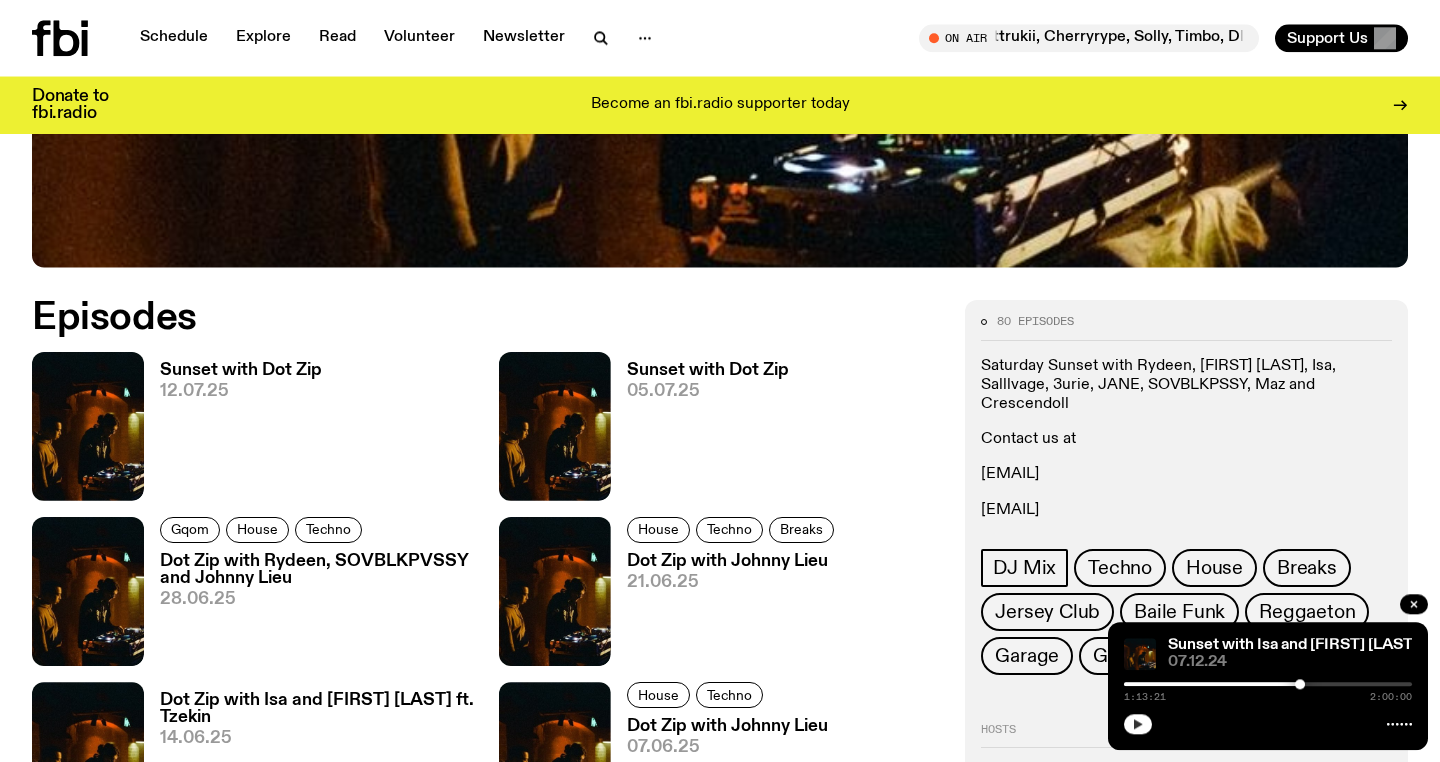 scroll, scrollTop: 0, scrollLeft: 0, axis: both 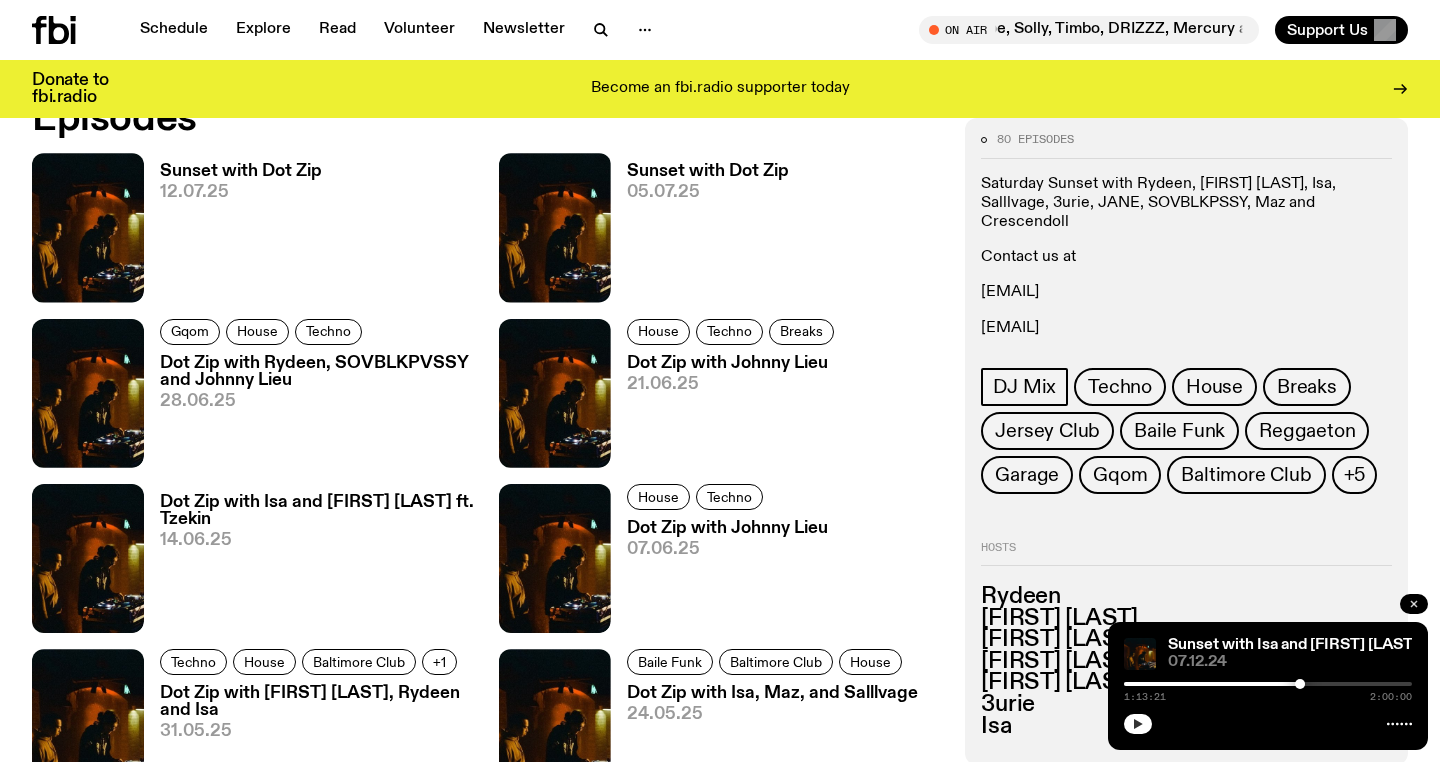 click 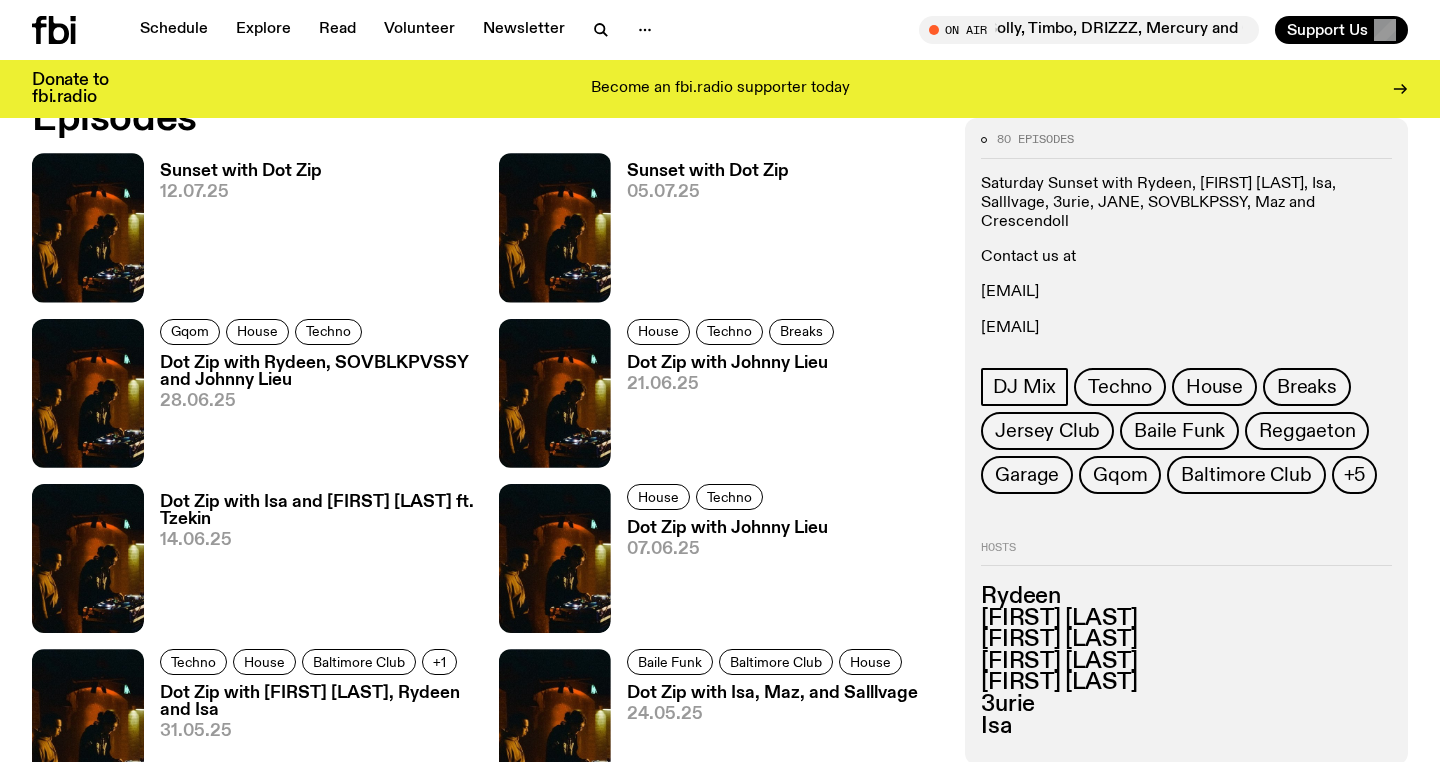 scroll, scrollTop: 962, scrollLeft: 0, axis: vertical 